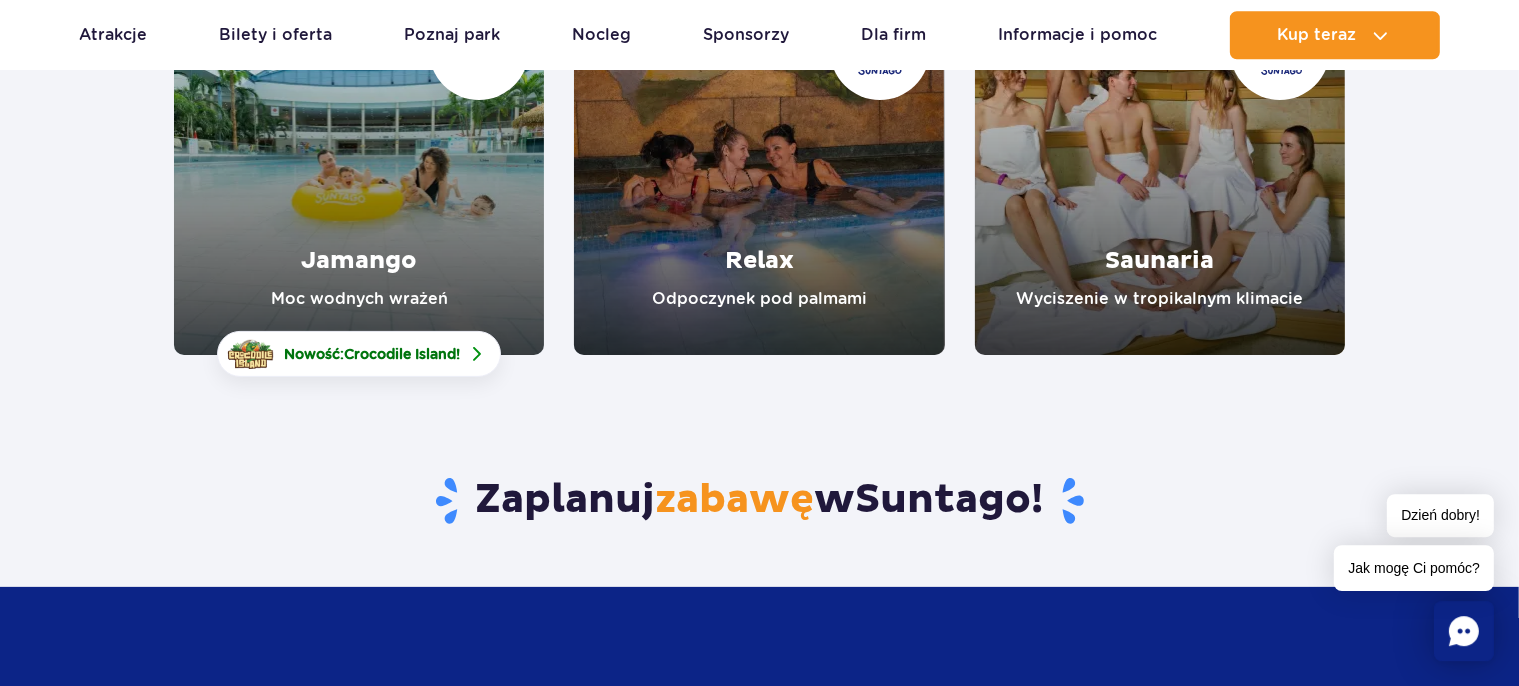 scroll, scrollTop: 211, scrollLeft: 0, axis: vertical 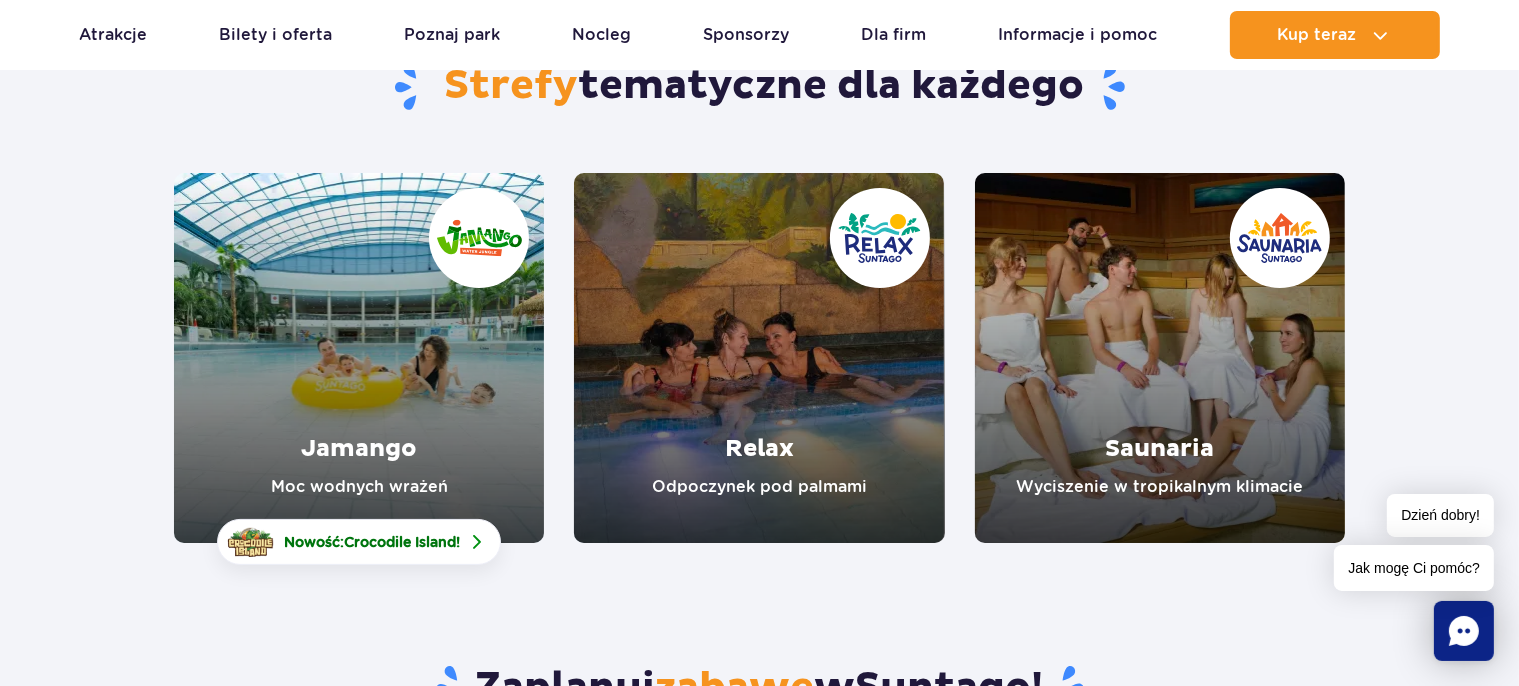 click at bounding box center [359, 358] 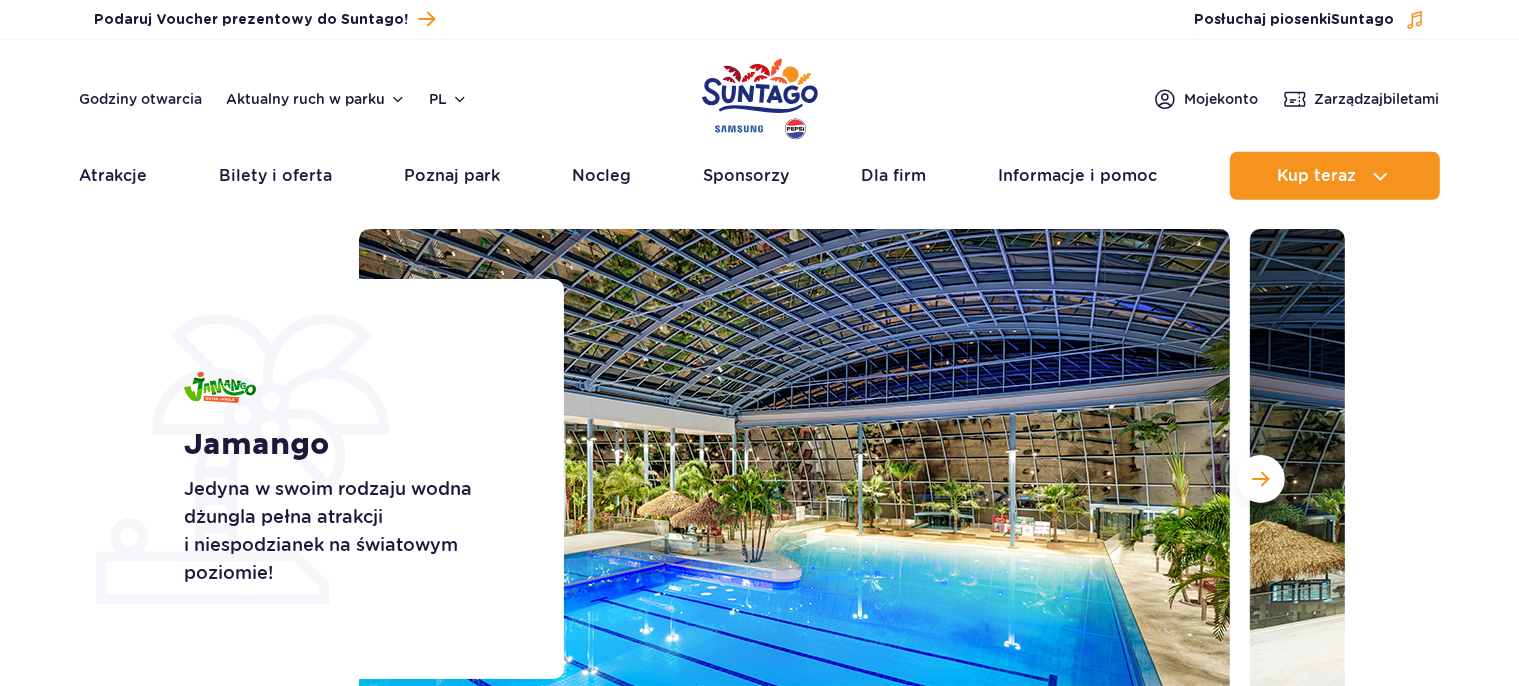 scroll, scrollTop: 316, scrollLeft: 0, axis: vertical 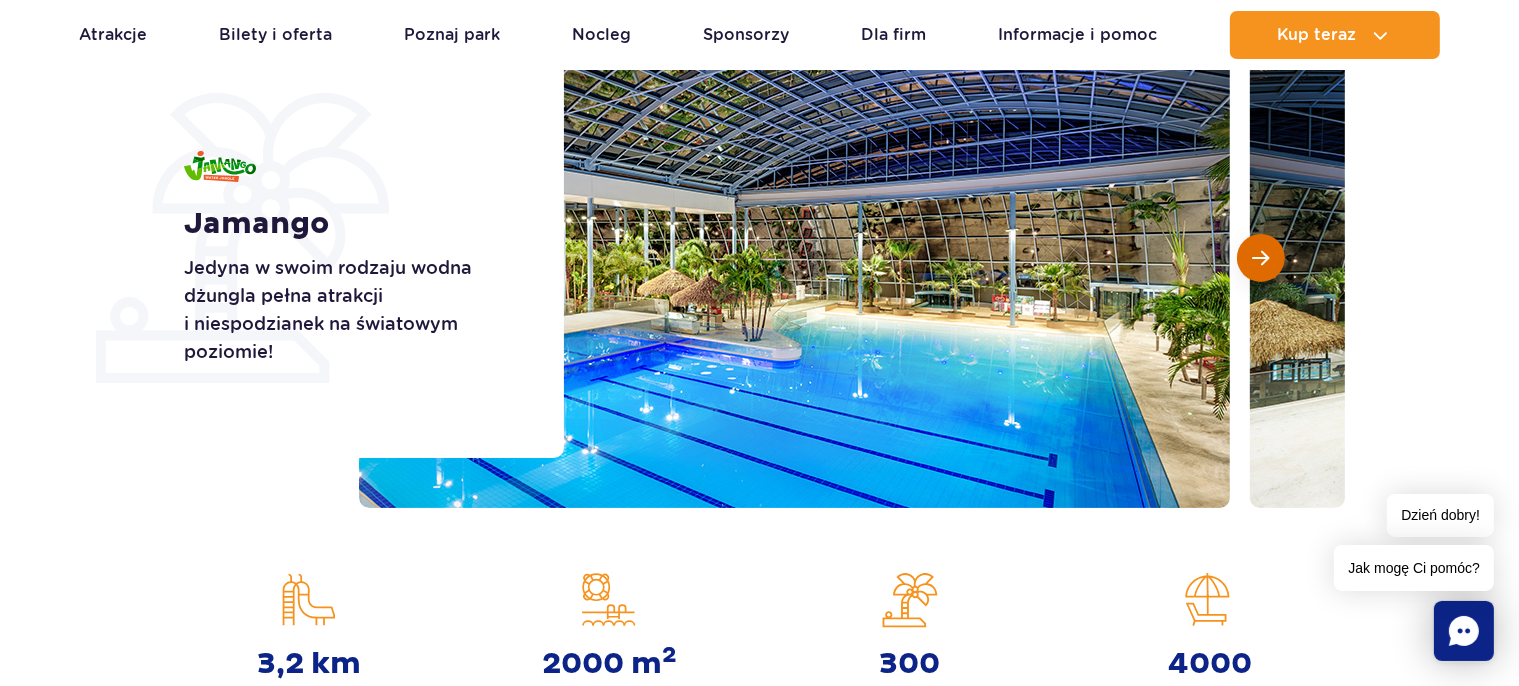 drag, startPoint x: 1248, startPoint y: 261, endPoint x: 1261, endPoint y: 264, distance: 13.341664 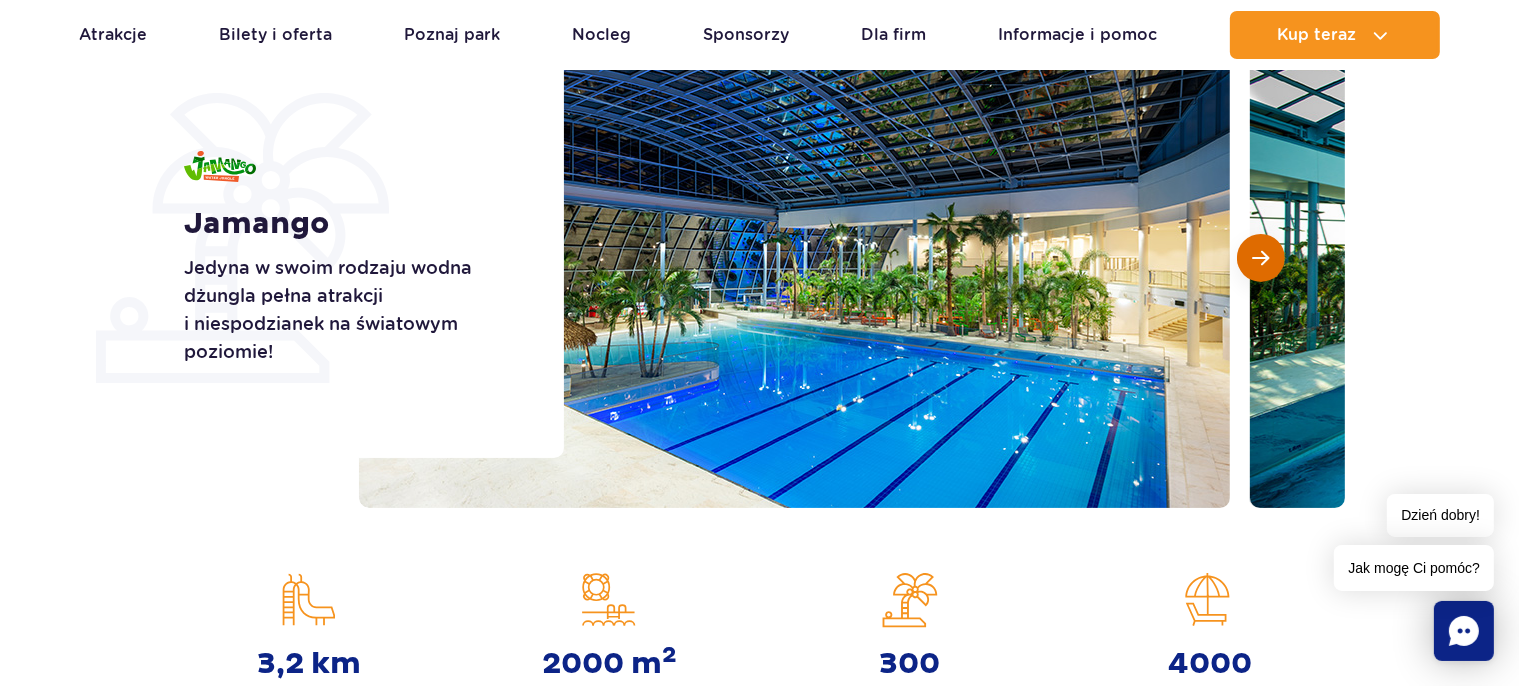 click at bounding box center (1261, 258) 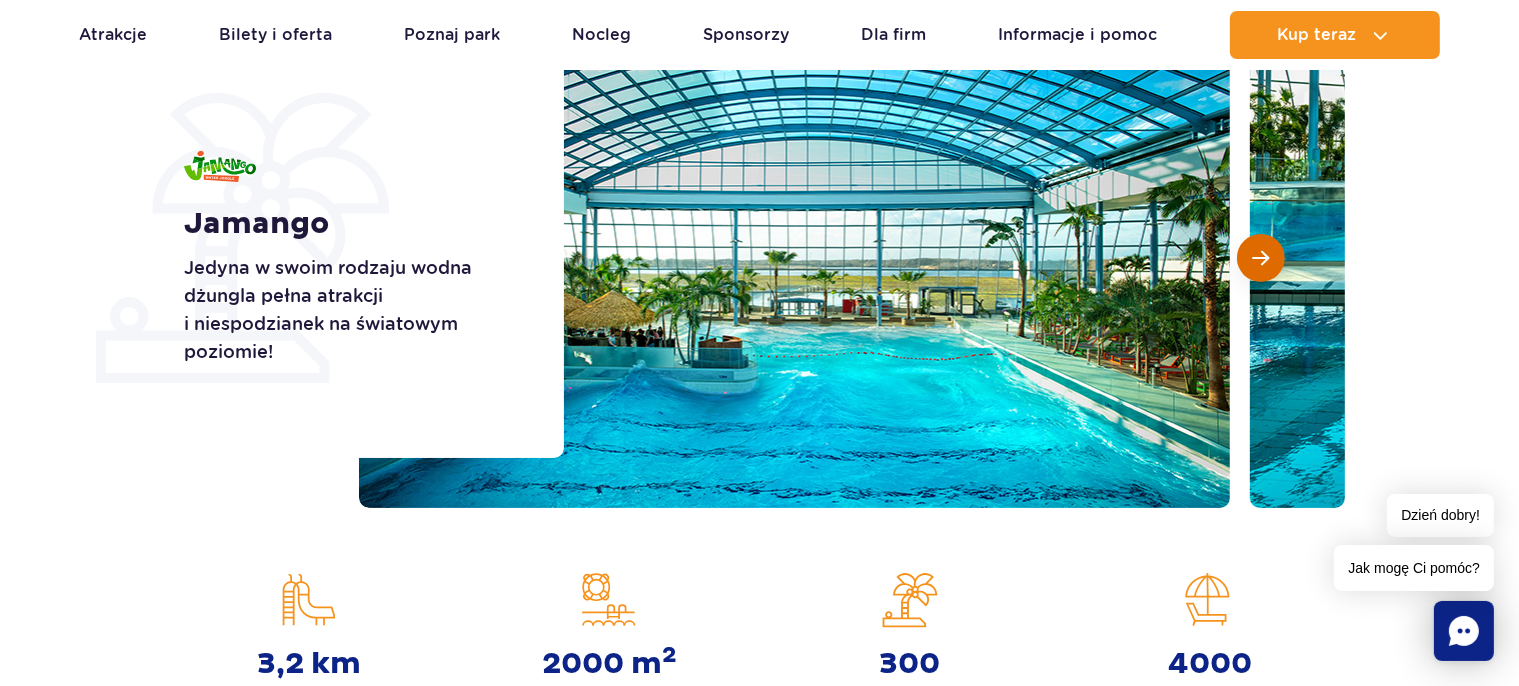 click at bounding box center [1261, 258] 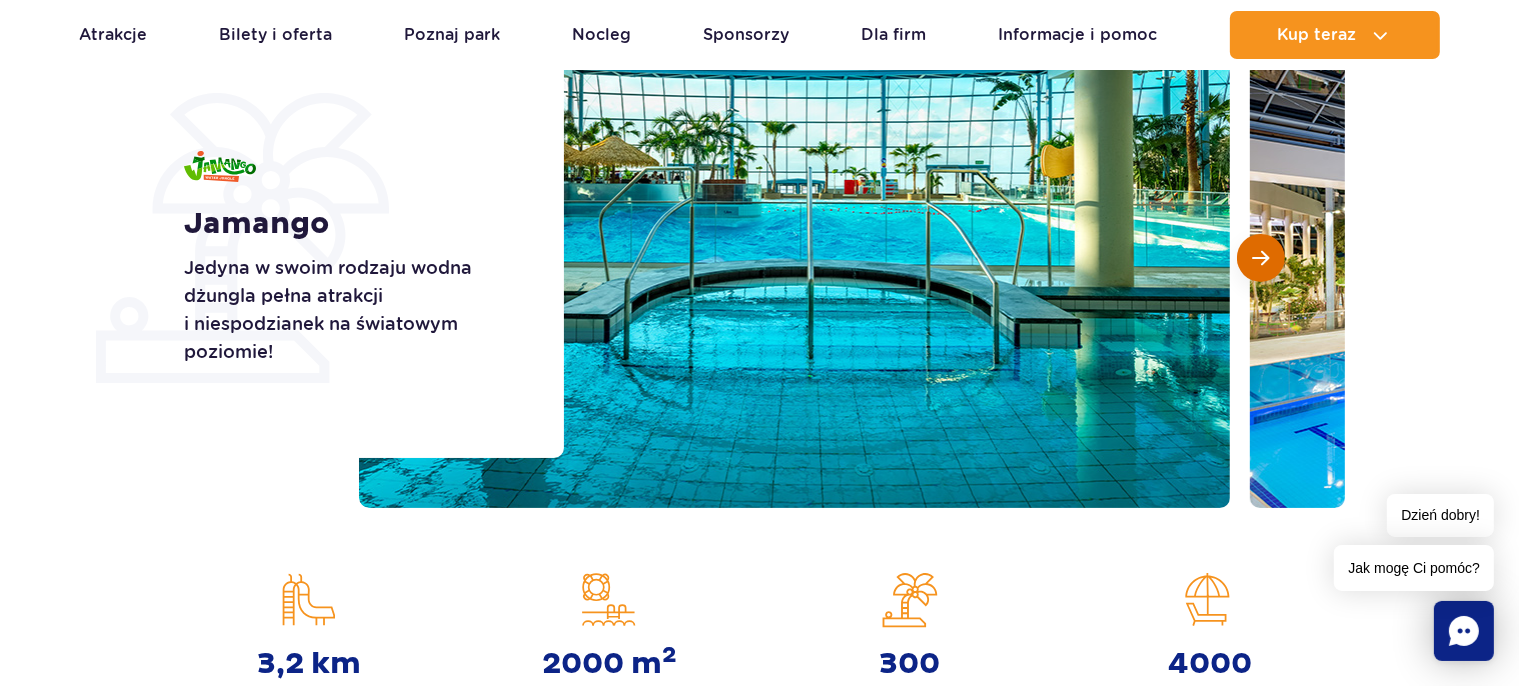 click at bounding box center (1261, 258) 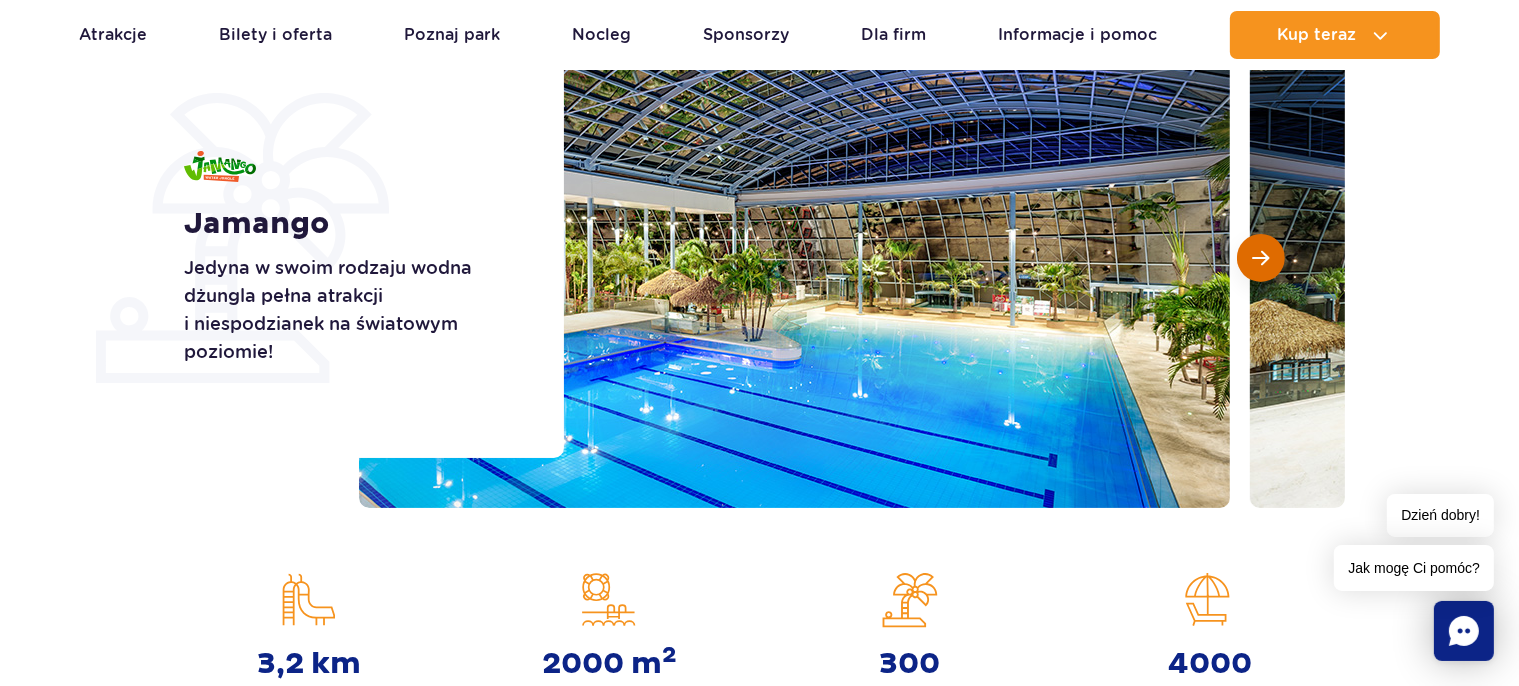 click at bounding box center (1261, 258) 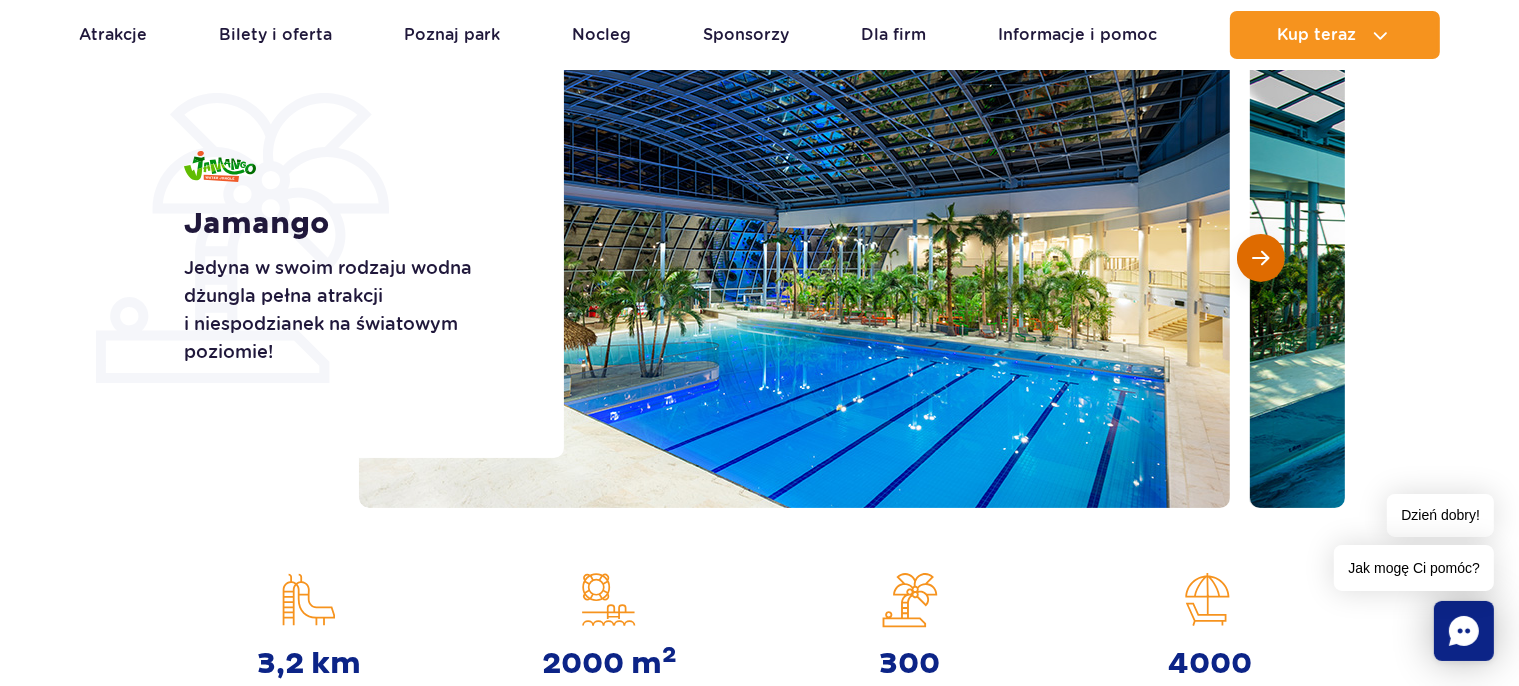 click at bounding box center (1261, 258) 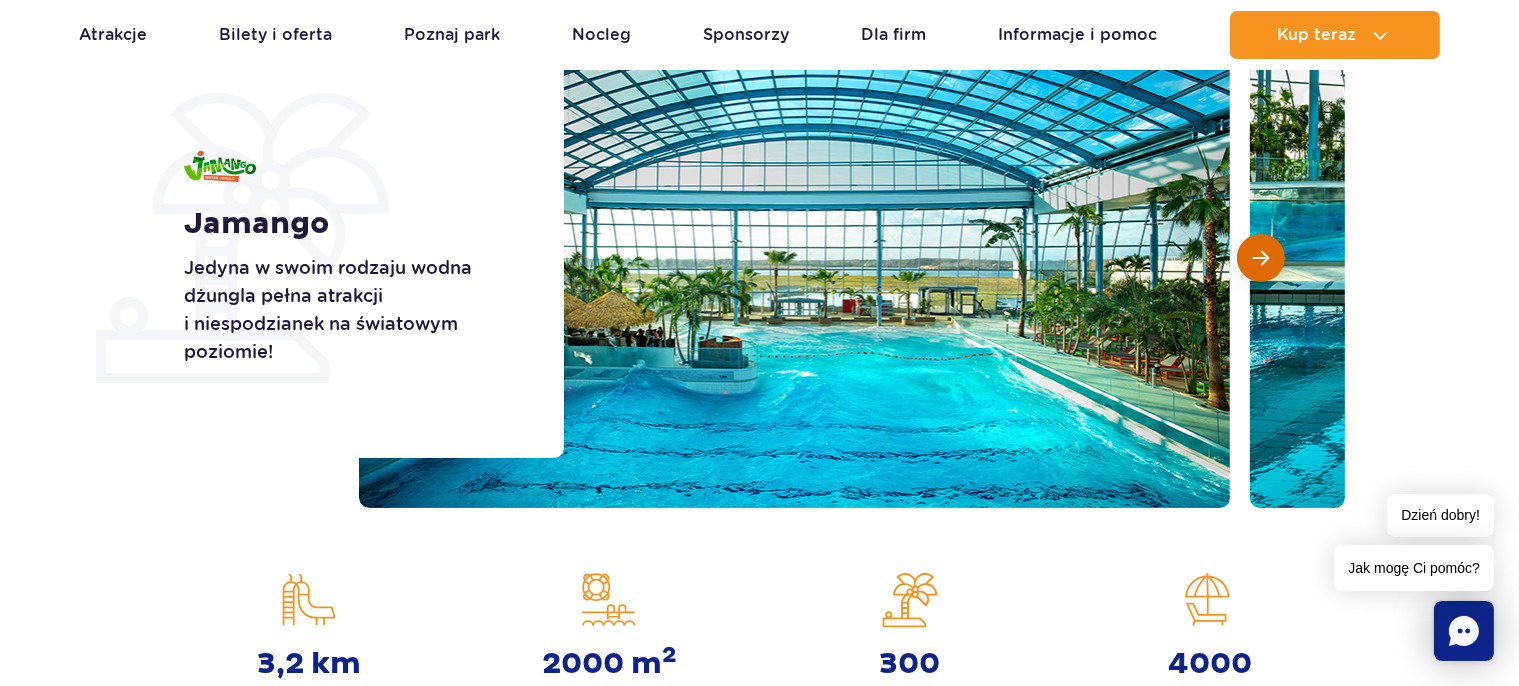 click at bounding box center (1261, 258) 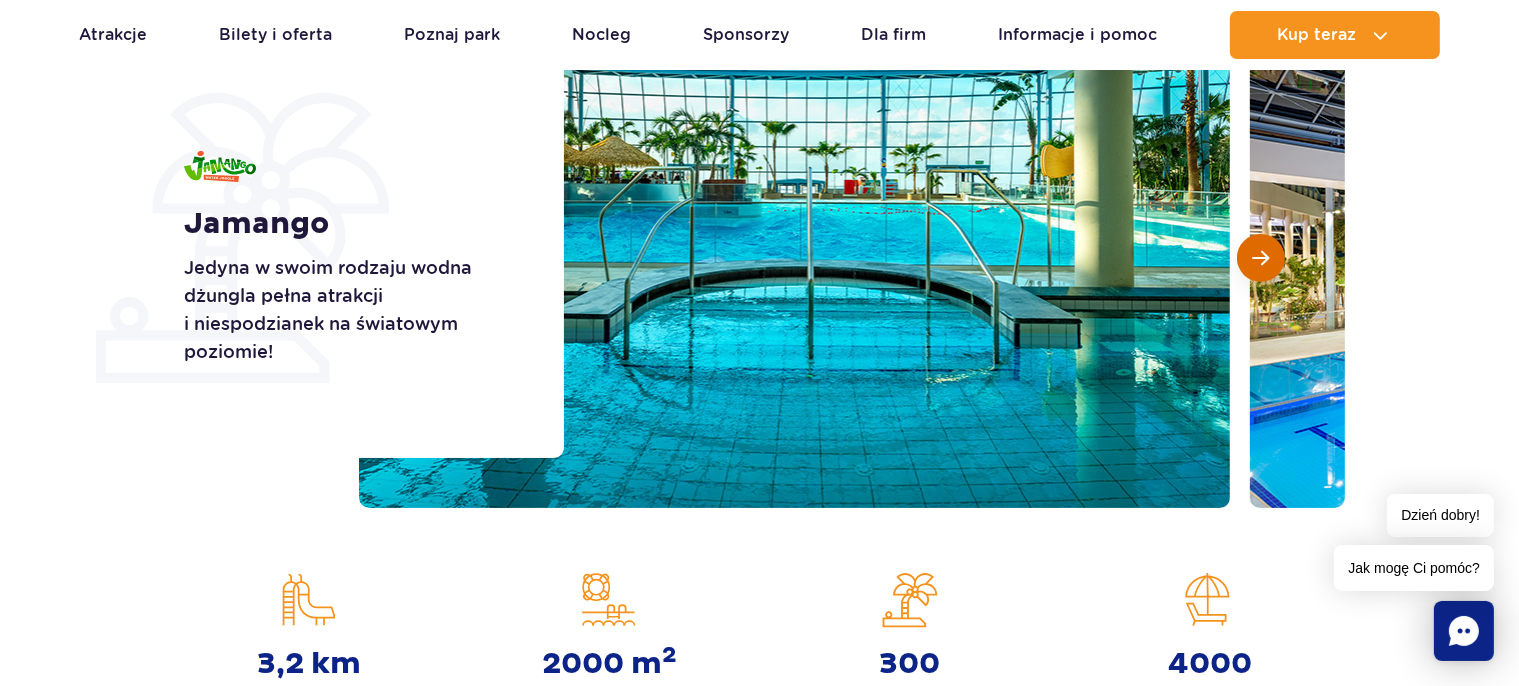click at bounding box center (1261, 258) 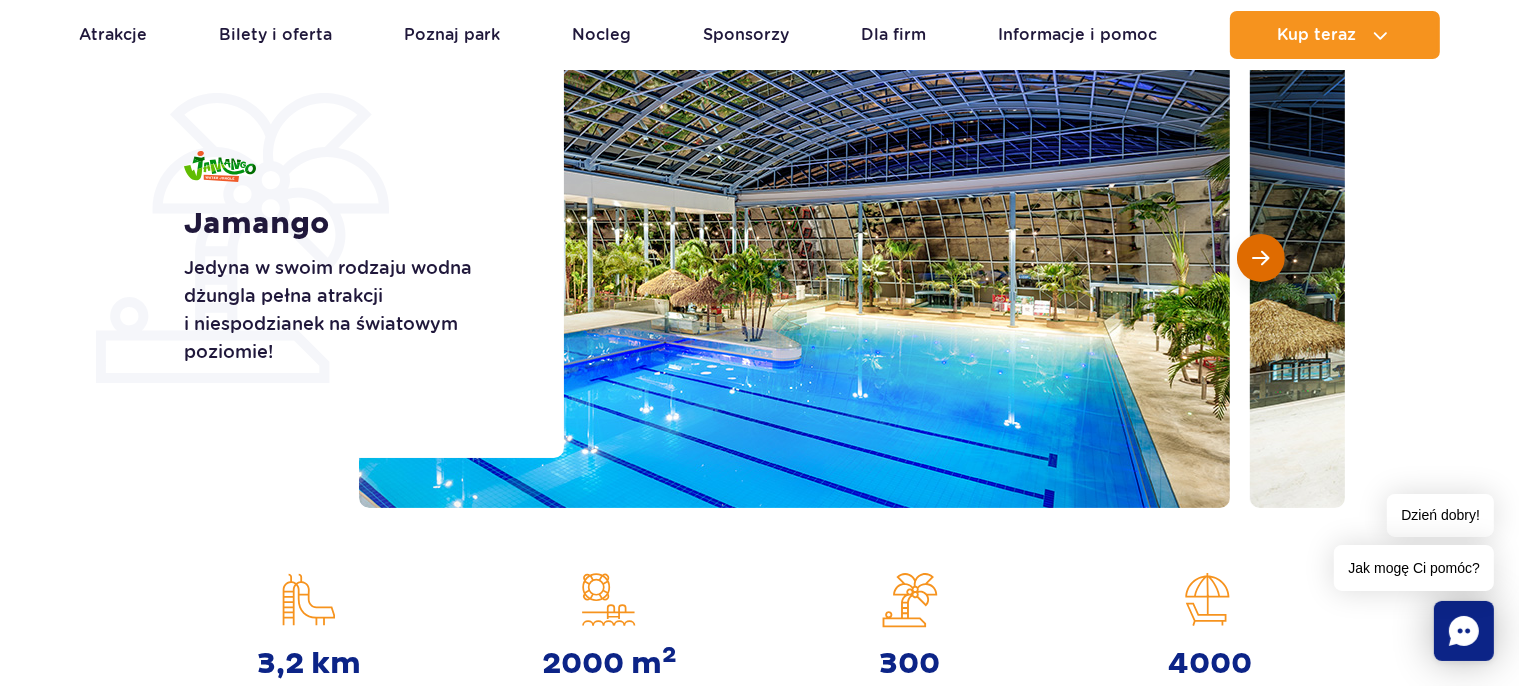 click at bounding box center [1261, 258] 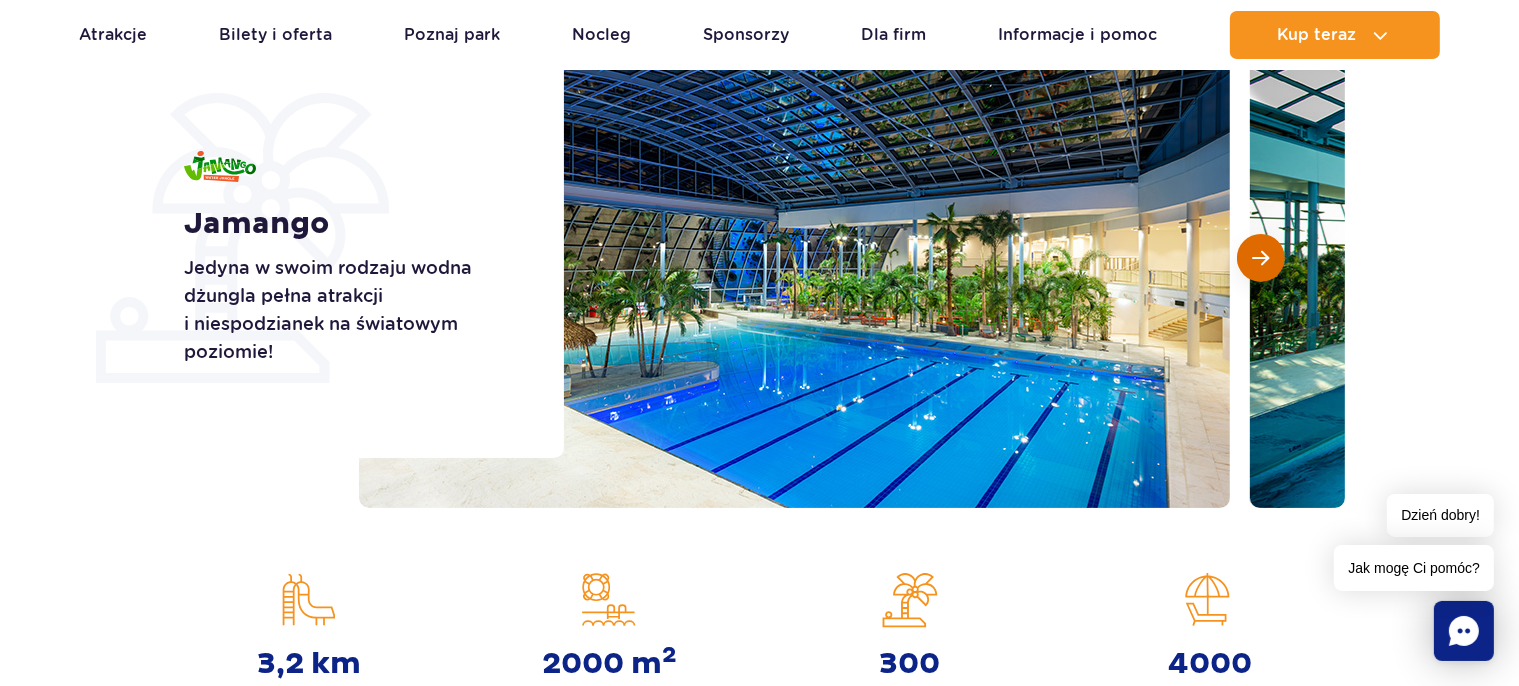 click at bounding box center [1261, 258] 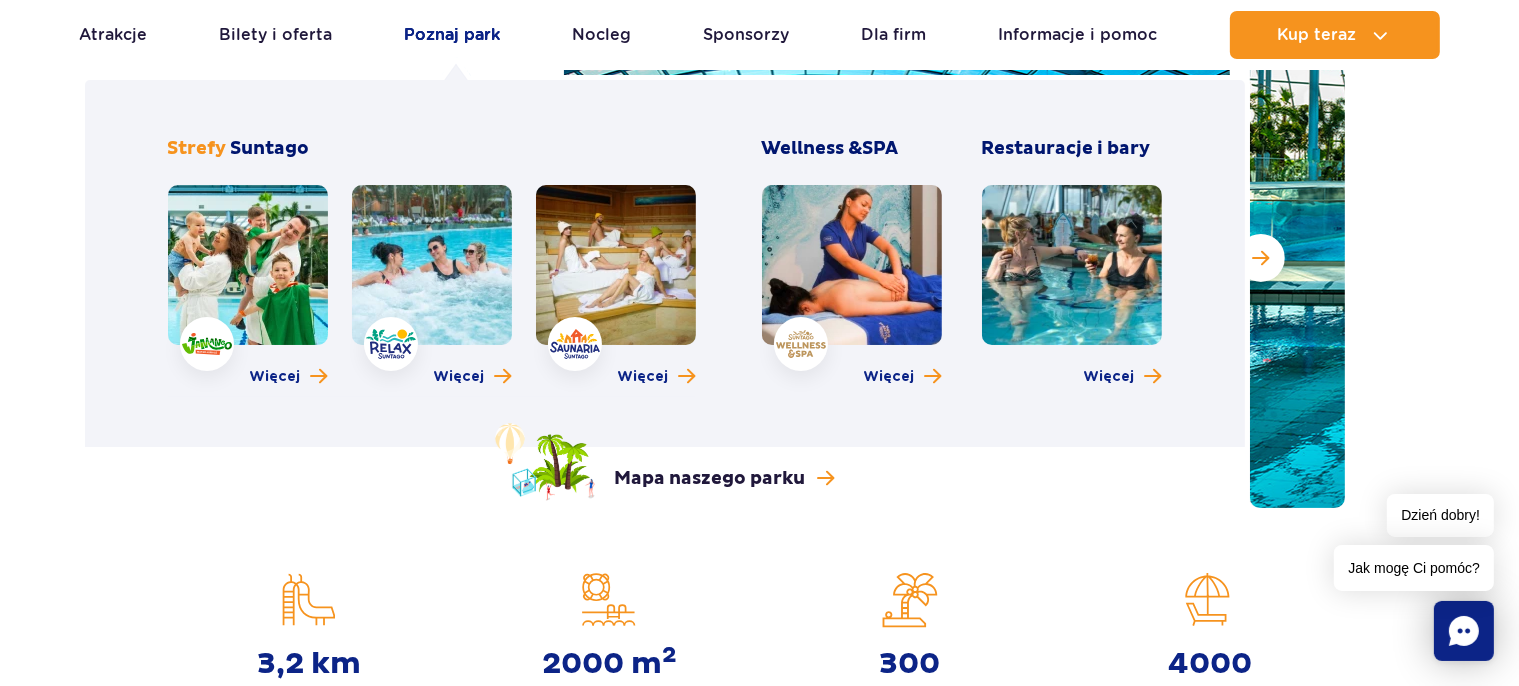 click on "Poznaj park" at bounding box center [453, 35] 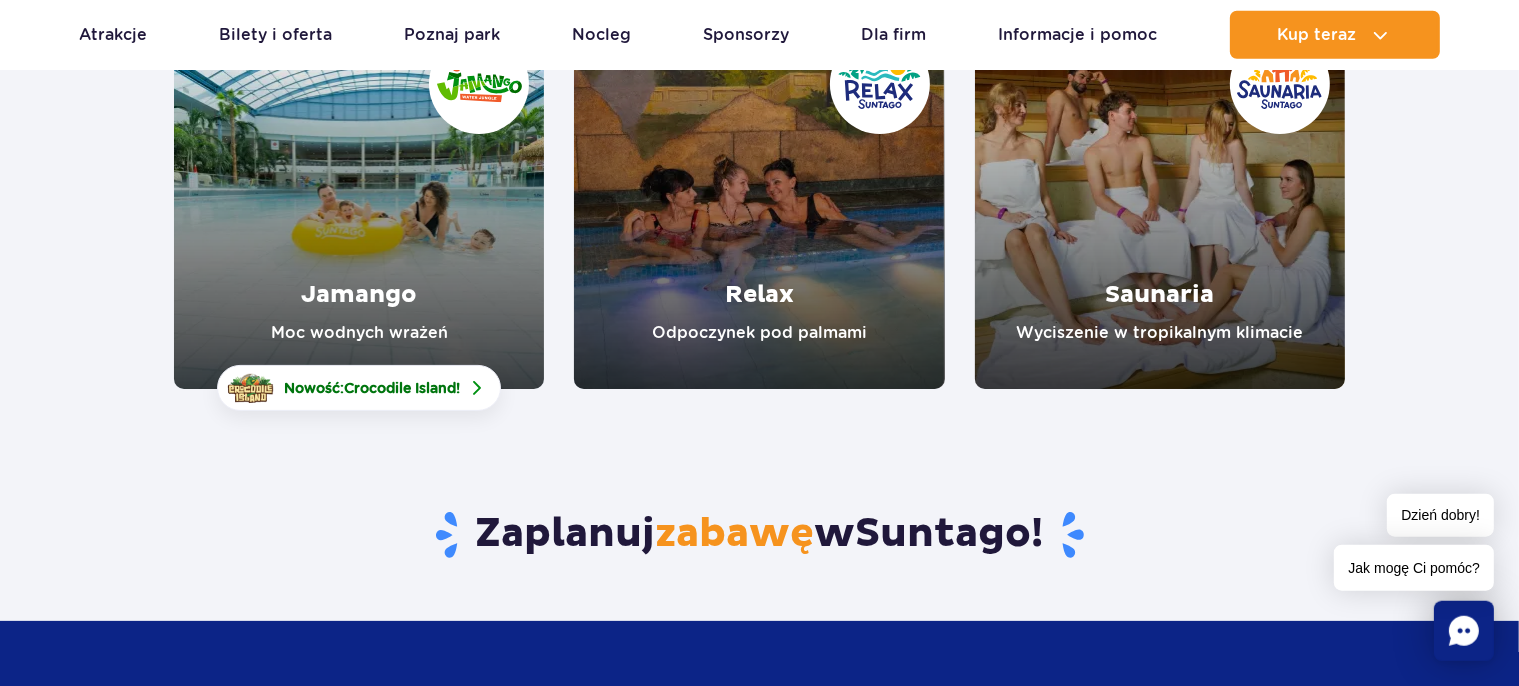 scroll, scrollTop: 422, scrollLeft: 0, axis: vertical 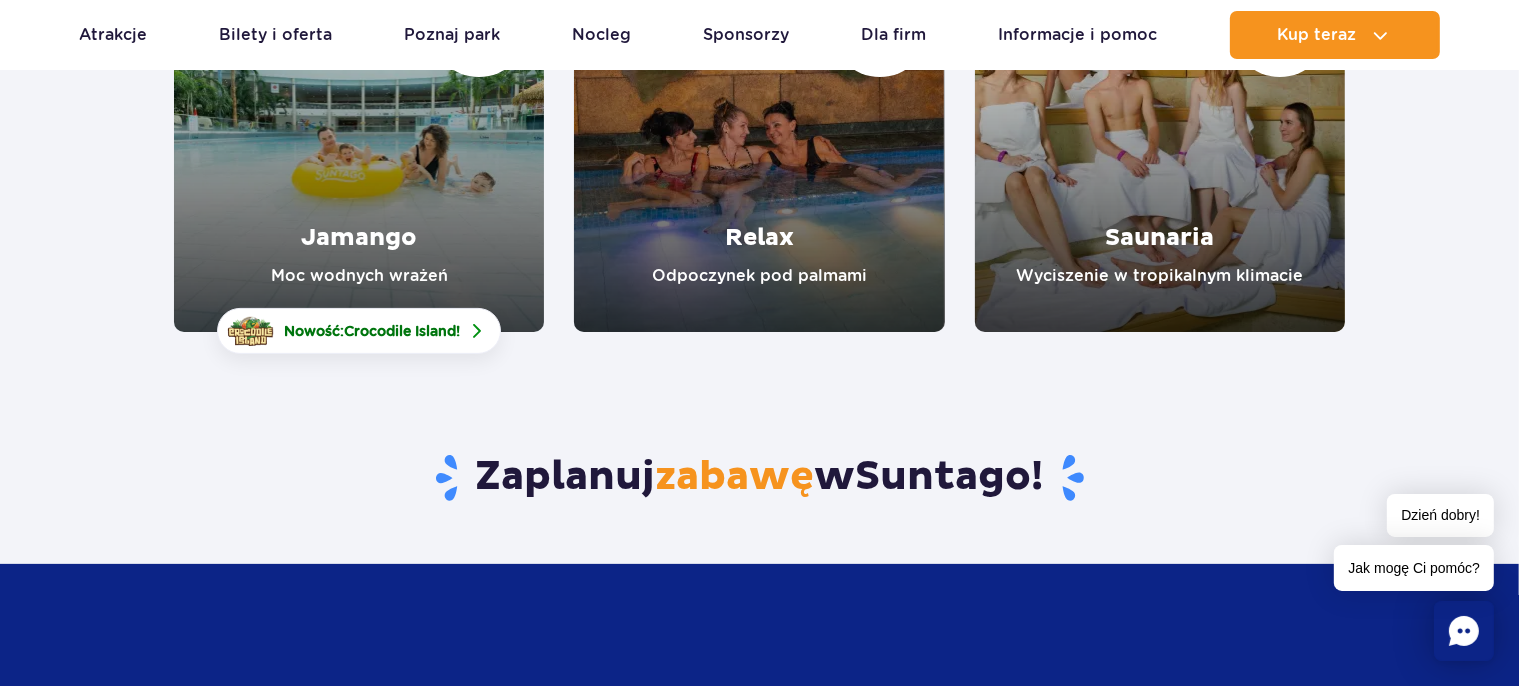 click at bounding box center [759, 147] 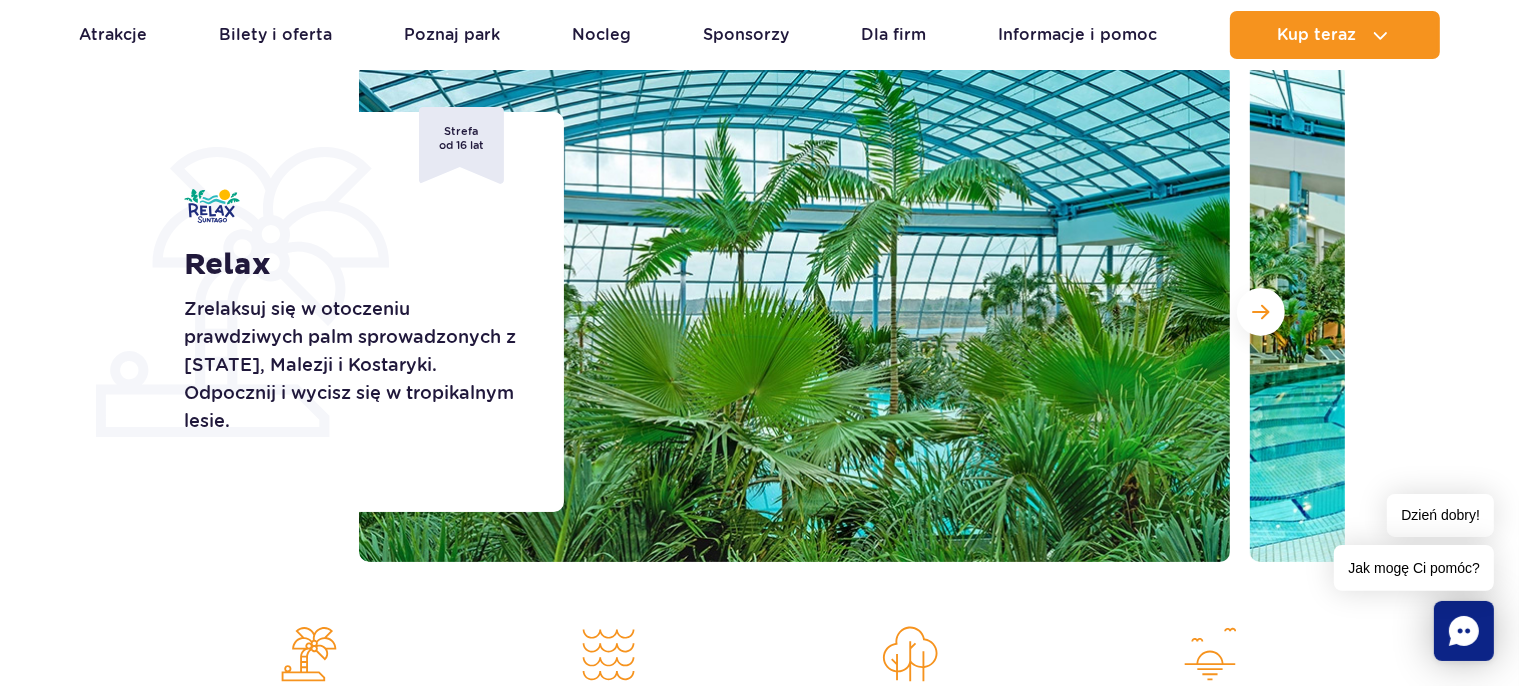 scroll, scrollTop: 105, scrollLeft: 0, axis: vertical 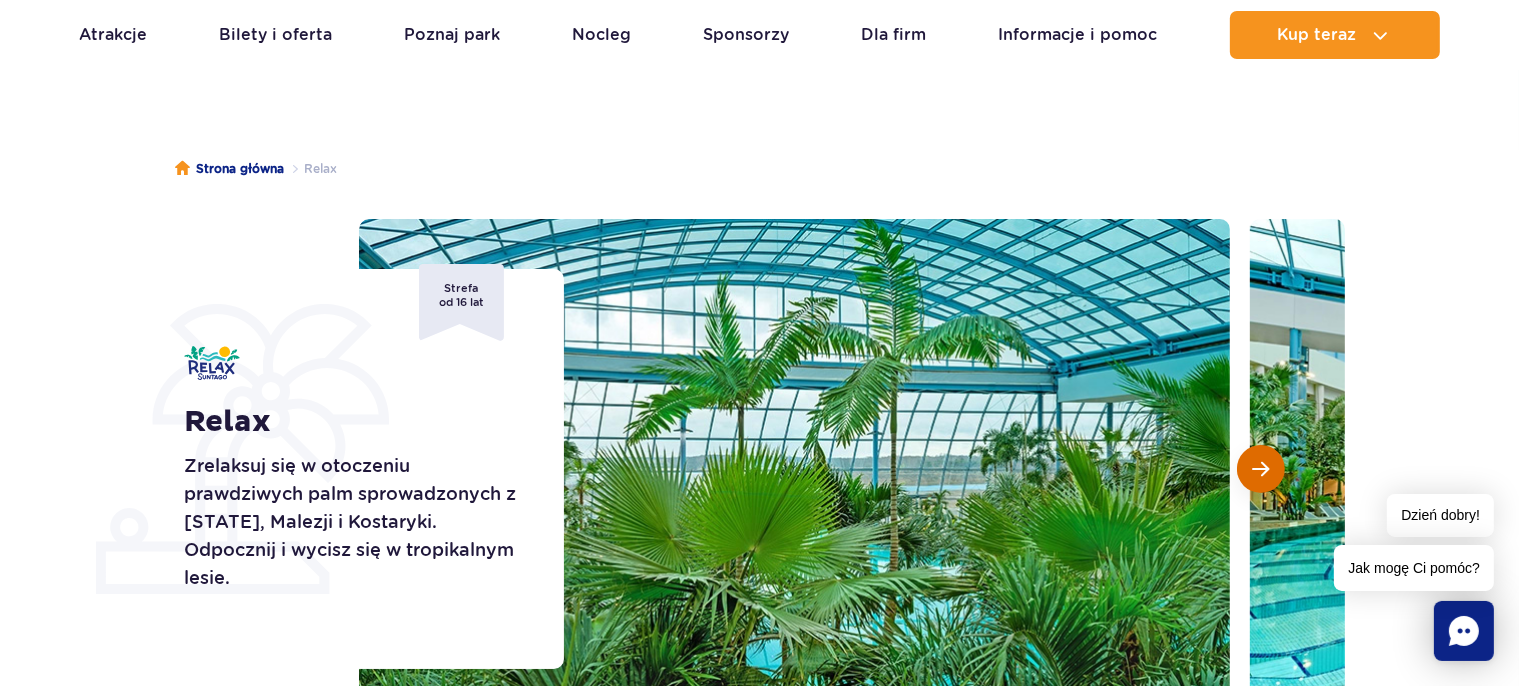 click at bounding box center (1261, 469) 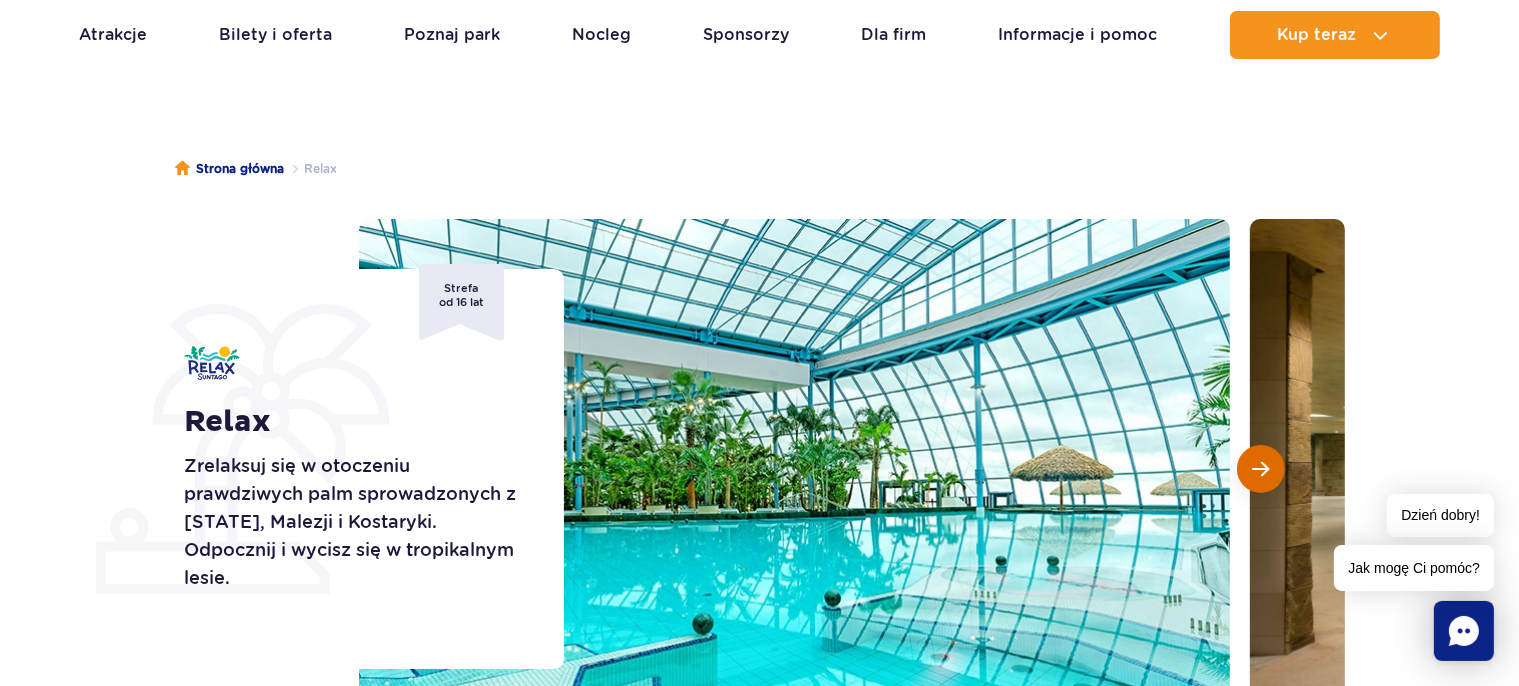click at bounding box center (1261, 469) 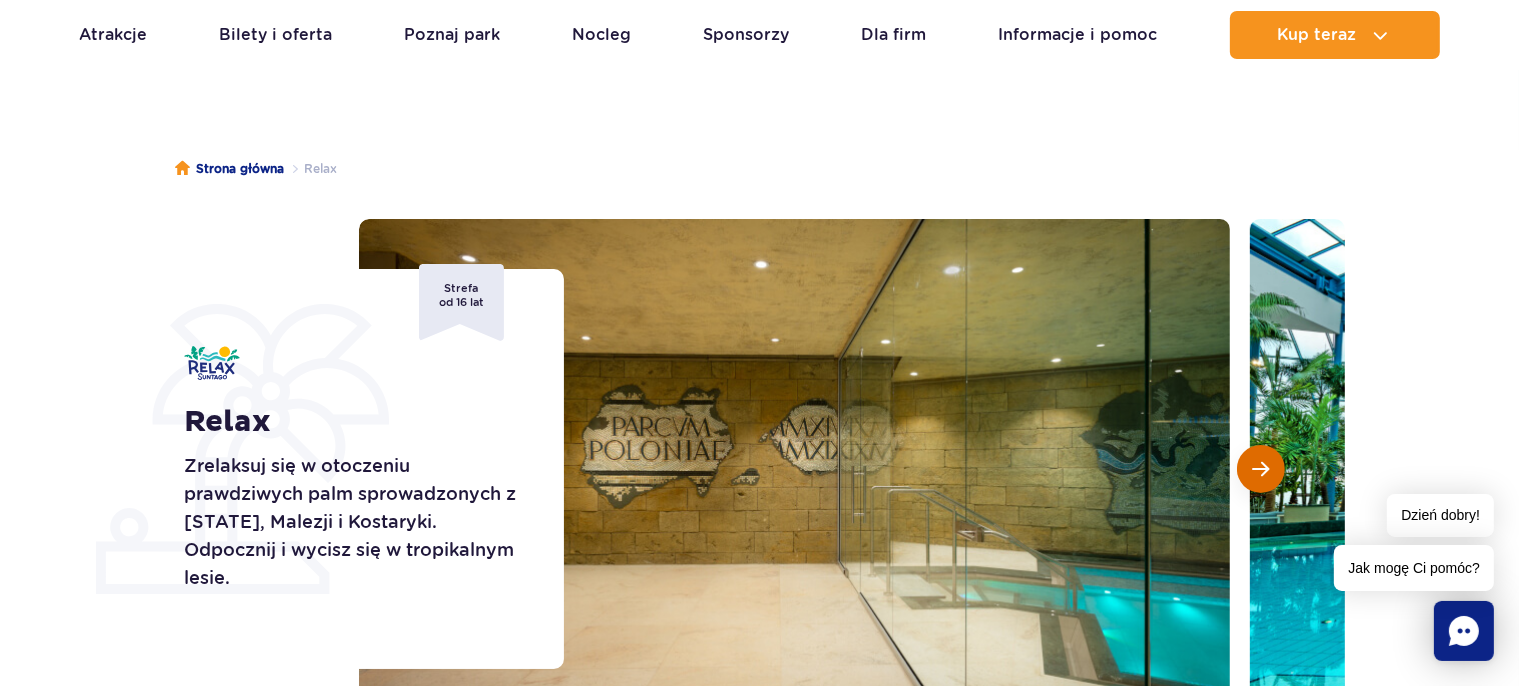 click at bounding box center (1261, 469) 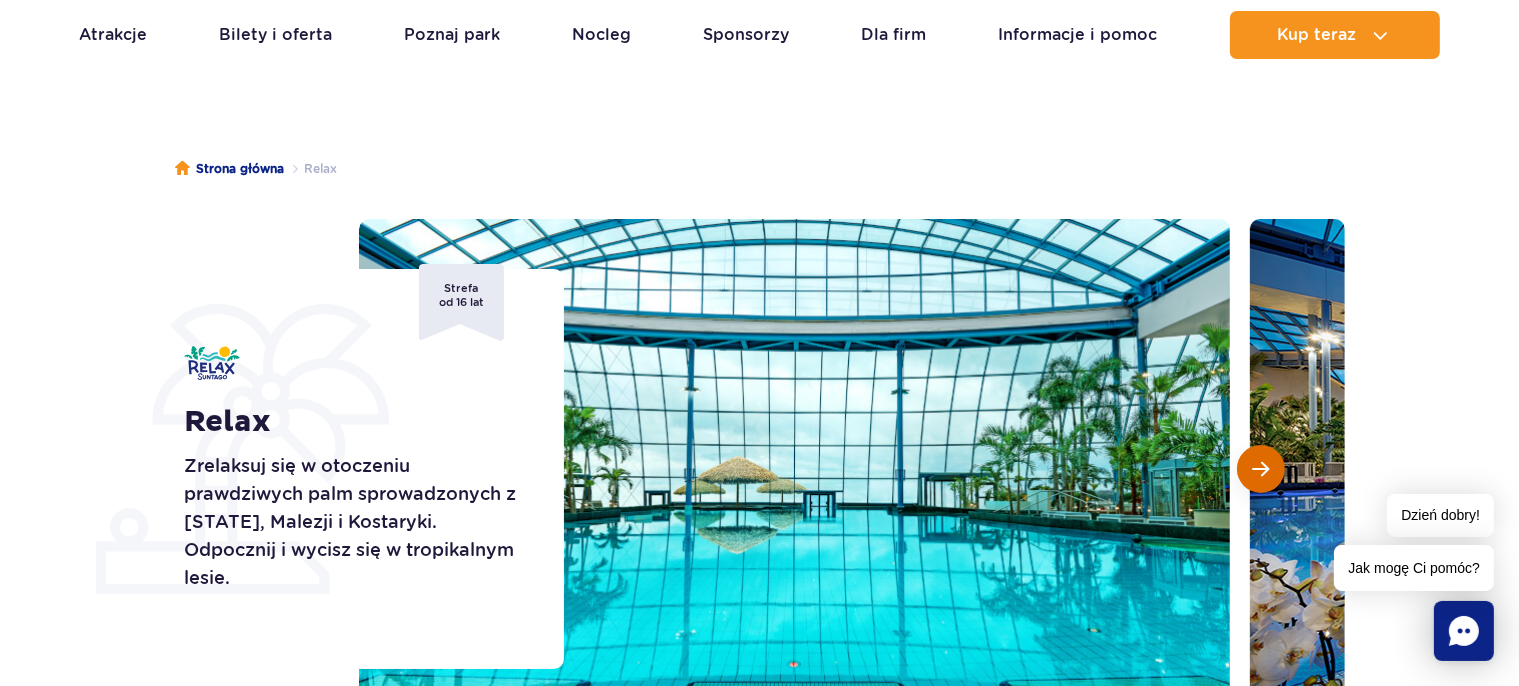 click at bounding box center [1261, 469] 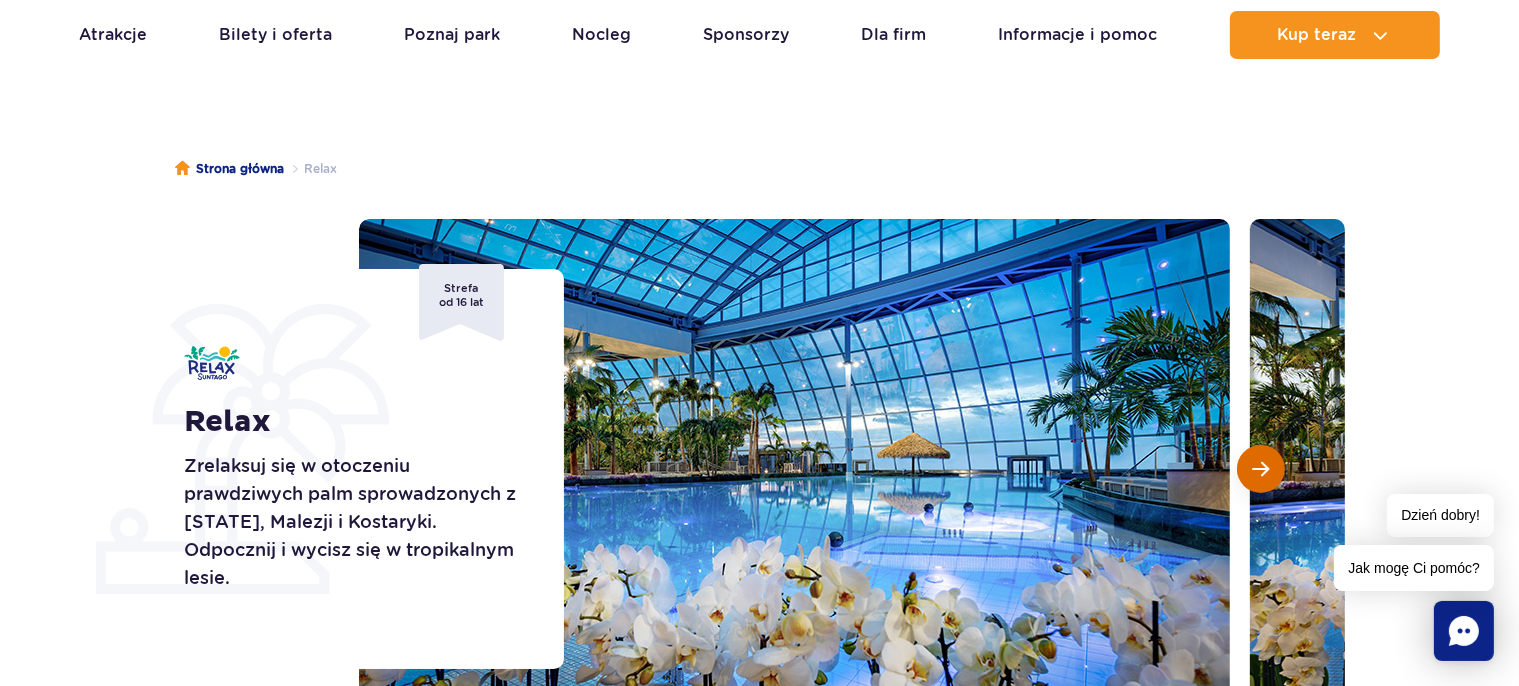 click at bounding box center [1261, 469] 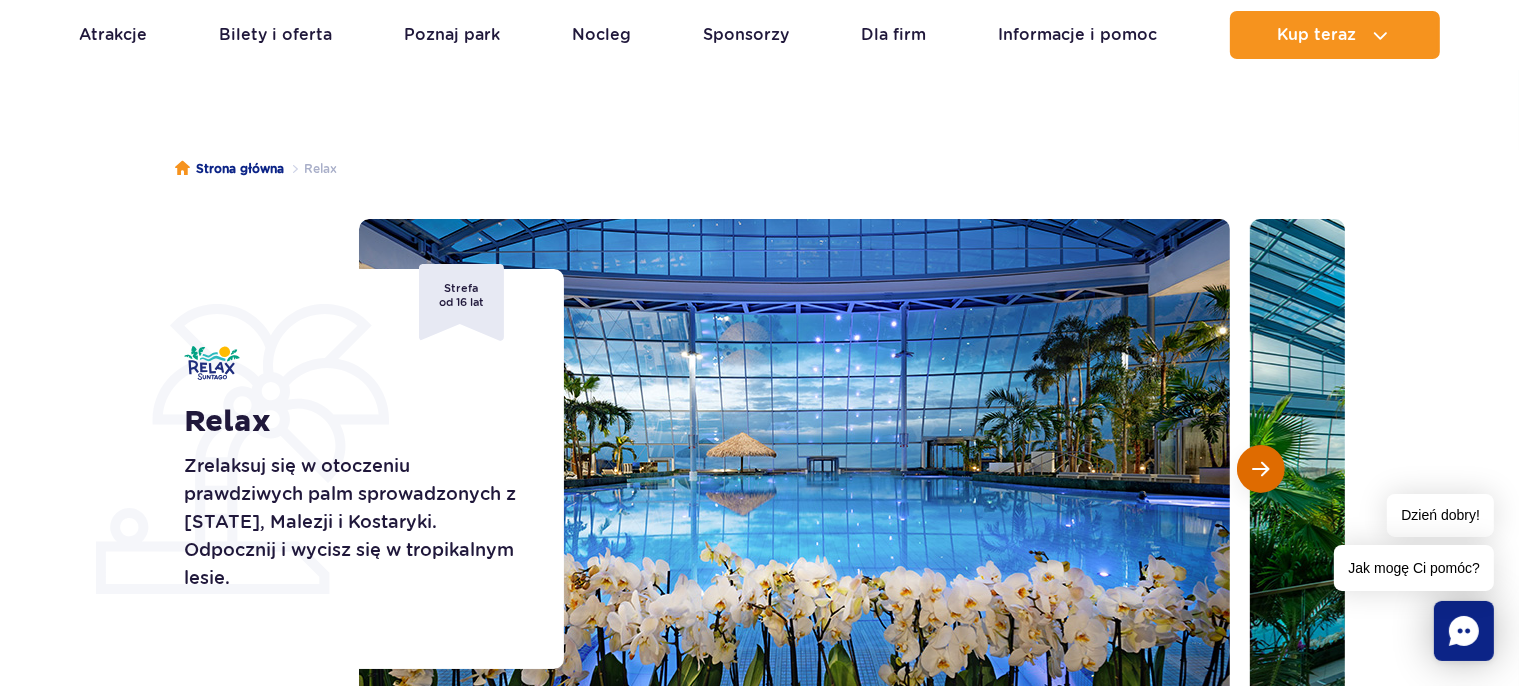 click at bounding box center [1261, 469] 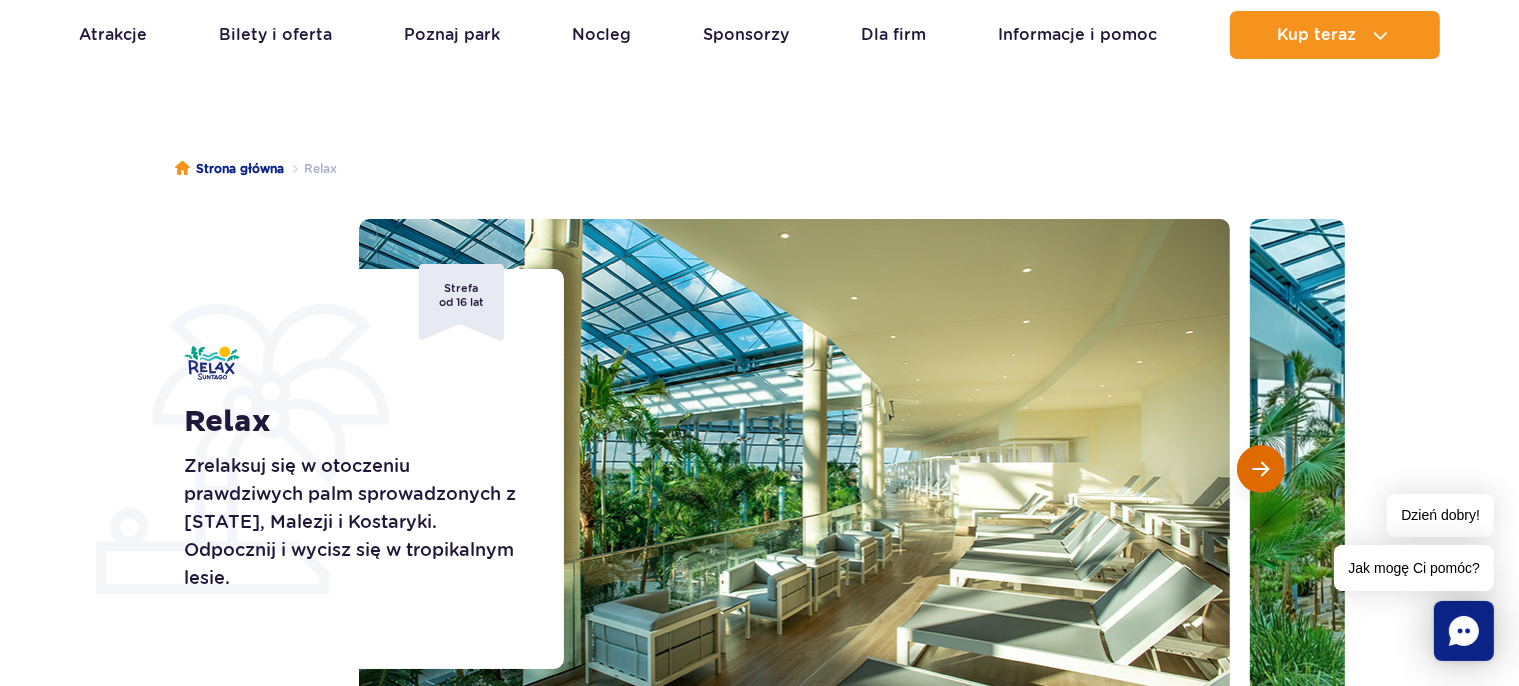 click at bounding box center (1261, 469) 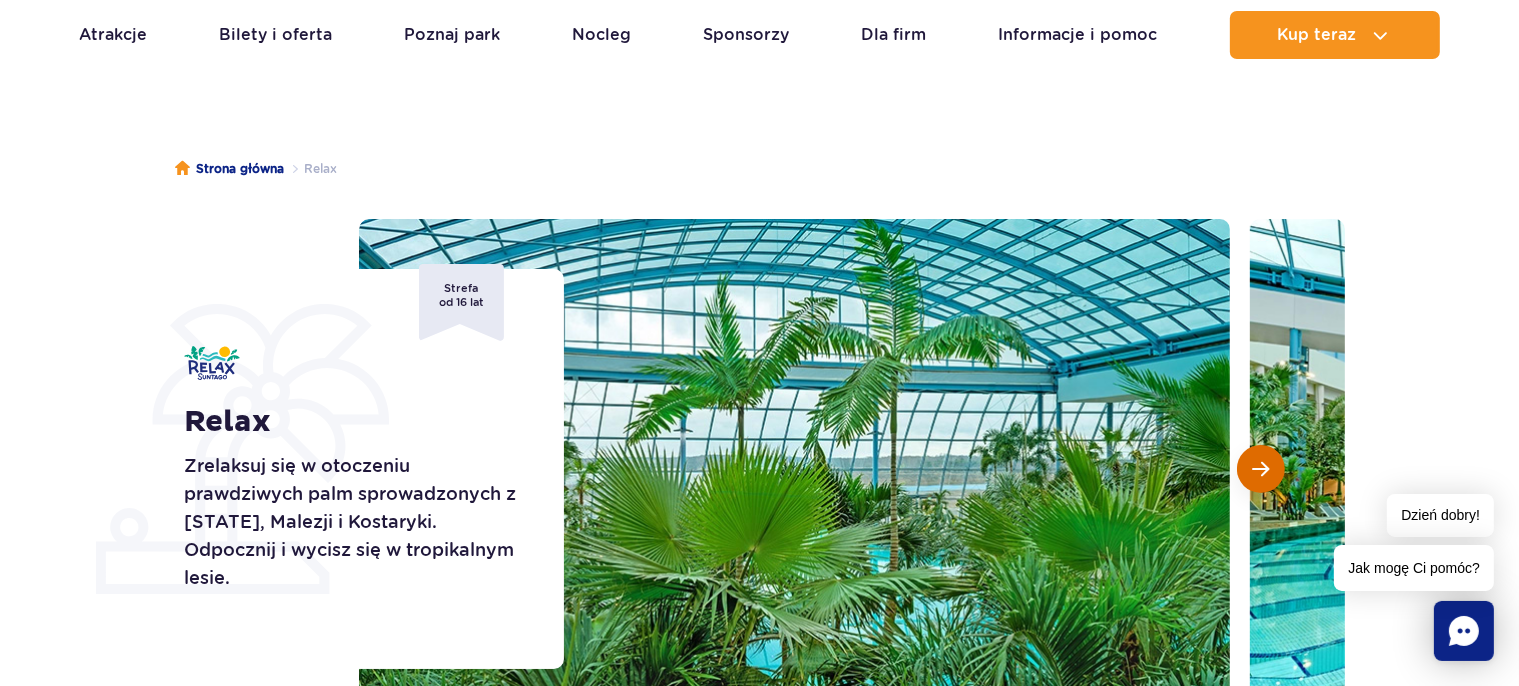 click at bounding box center (1261, 469) 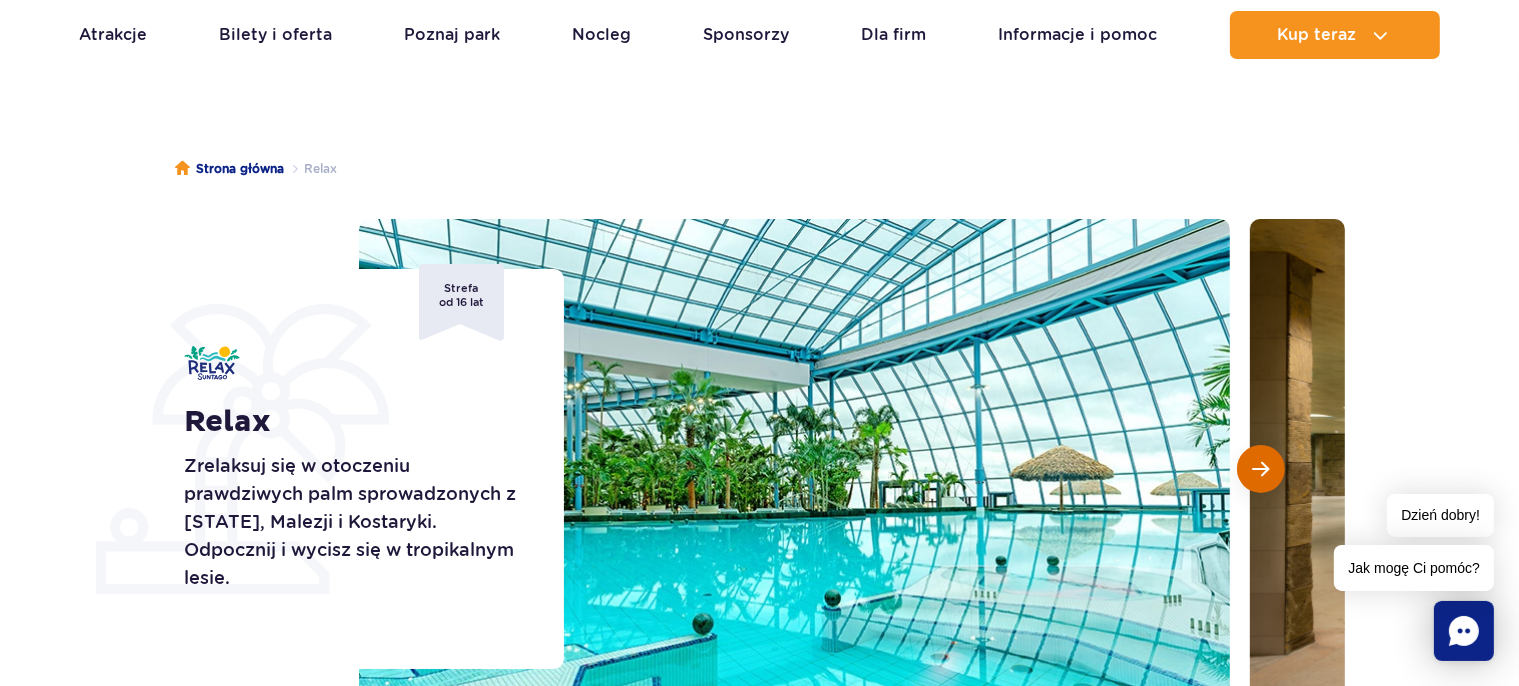 click at bounding box center [1261, 469] 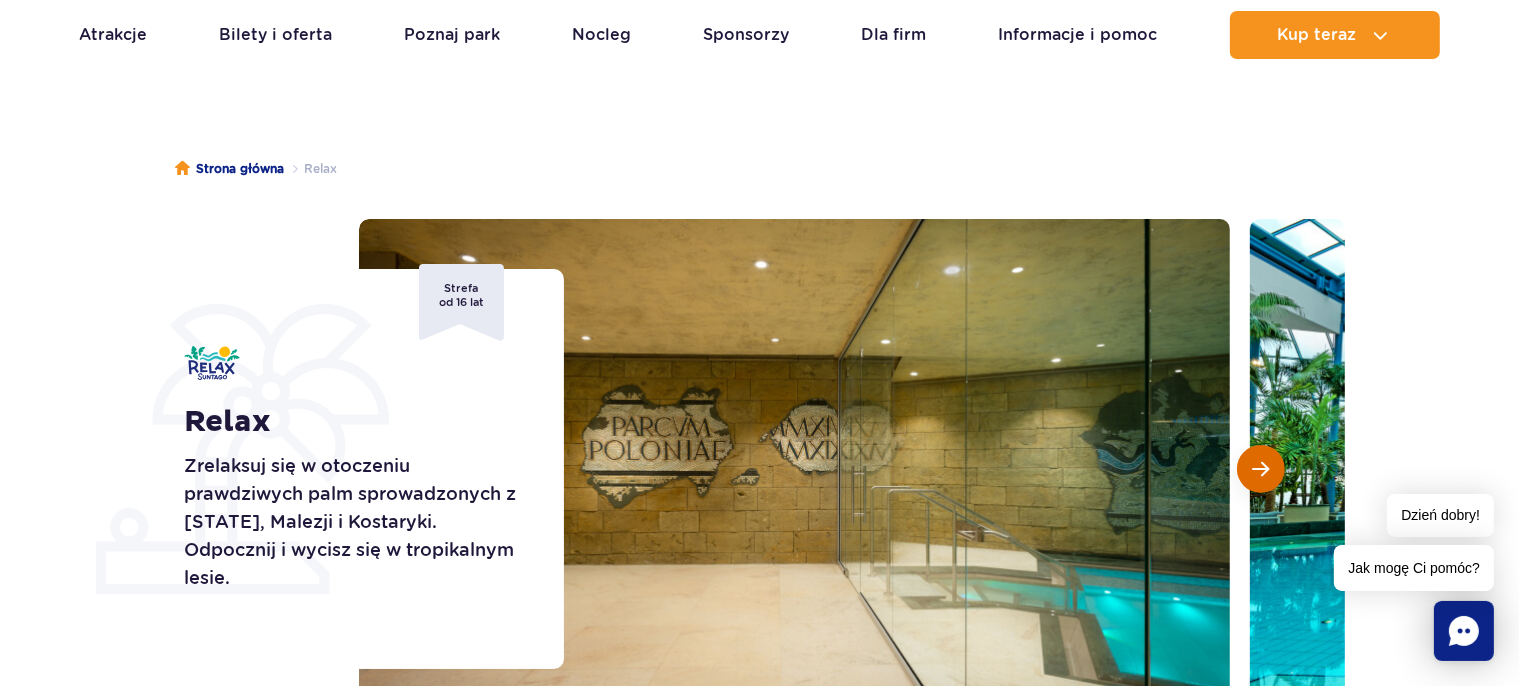 click at bounding box center (1261, 469) 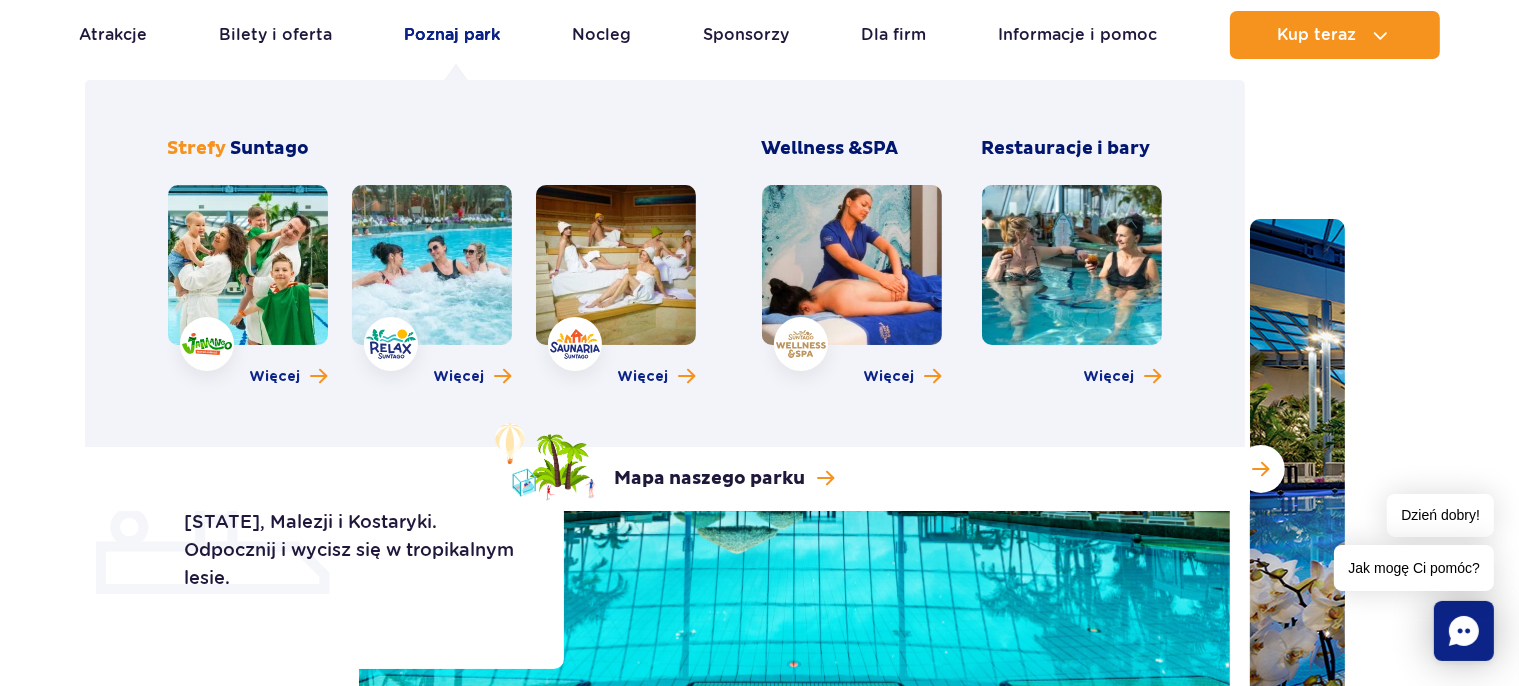 click on "Poznaj park" at bounding box center (453, 35) 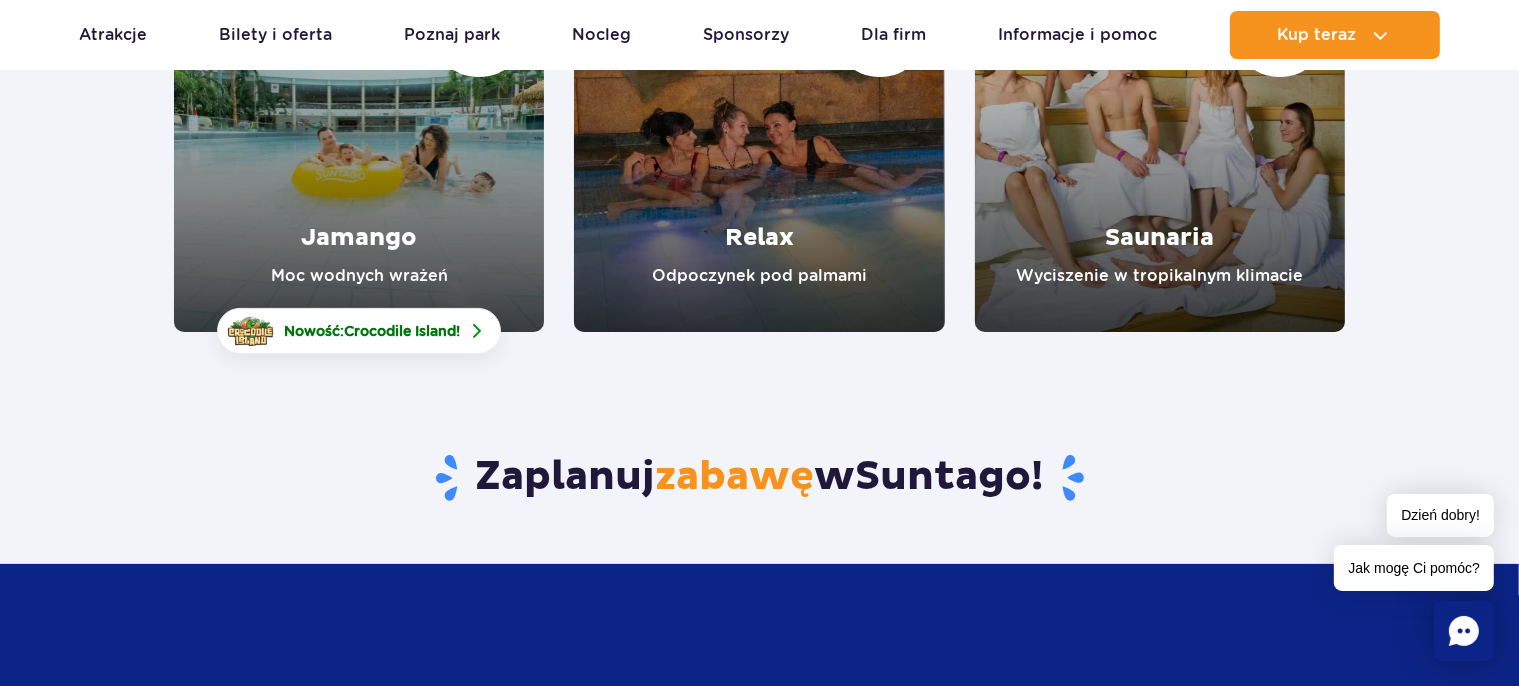 scroll, scrollTop: 0, scrollLeft: 0, axis: both 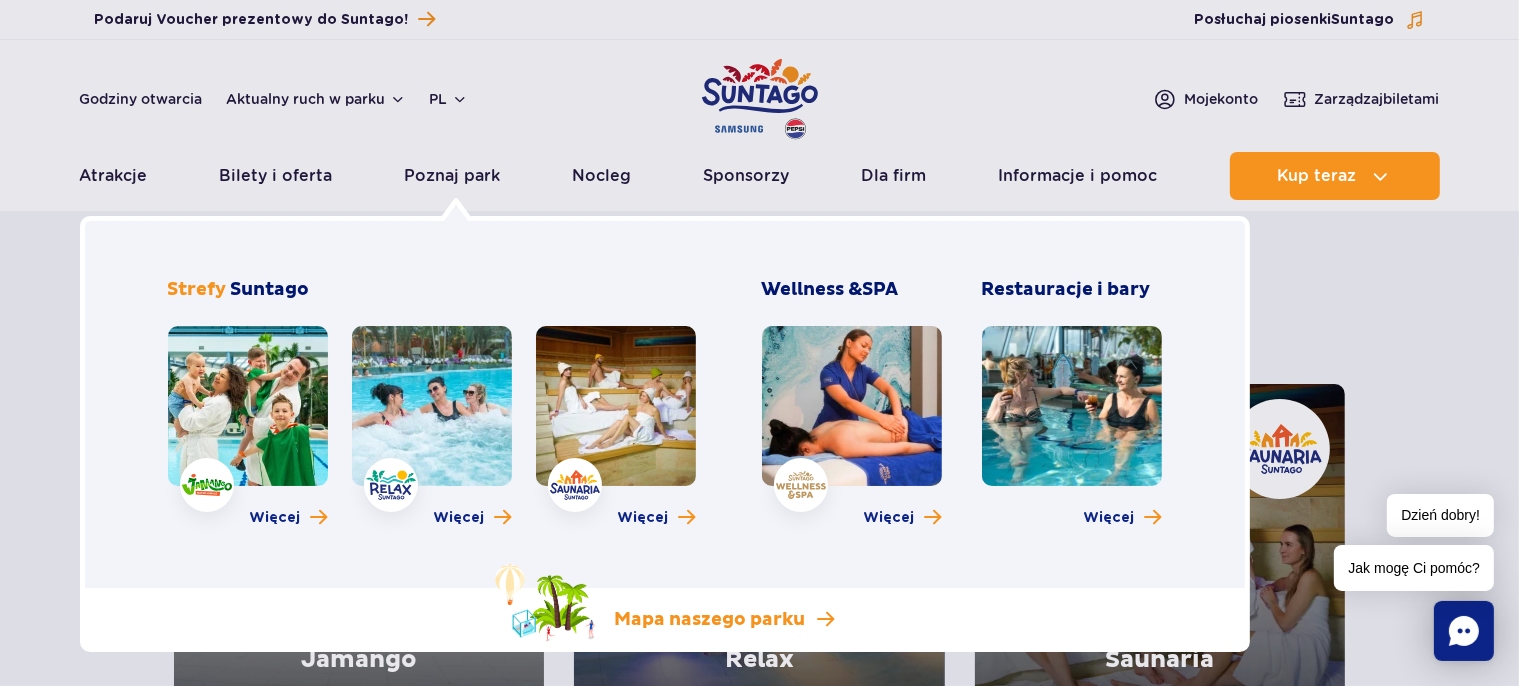 click on "Mapa naszego parku" at bounding box center [710, 620] 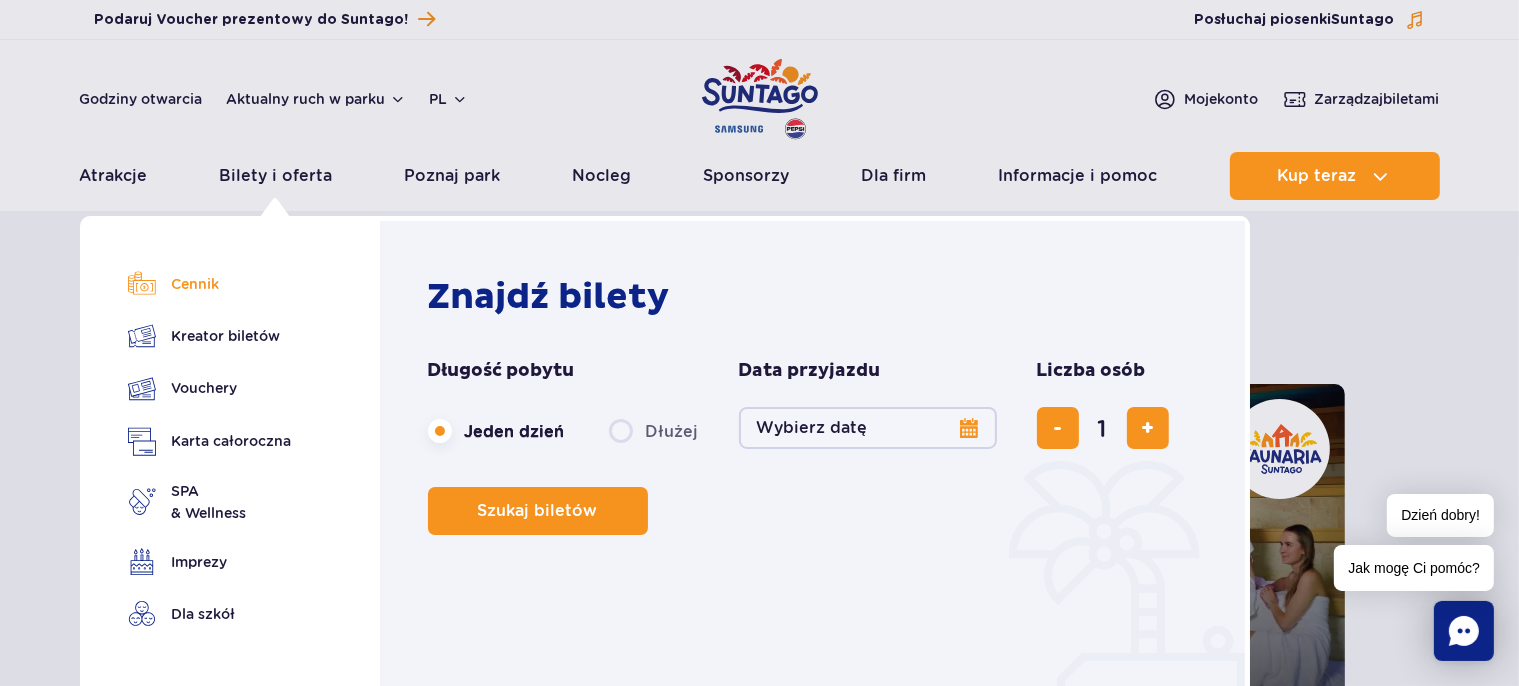 click on "Cennik" at bounding box center (210, 284) 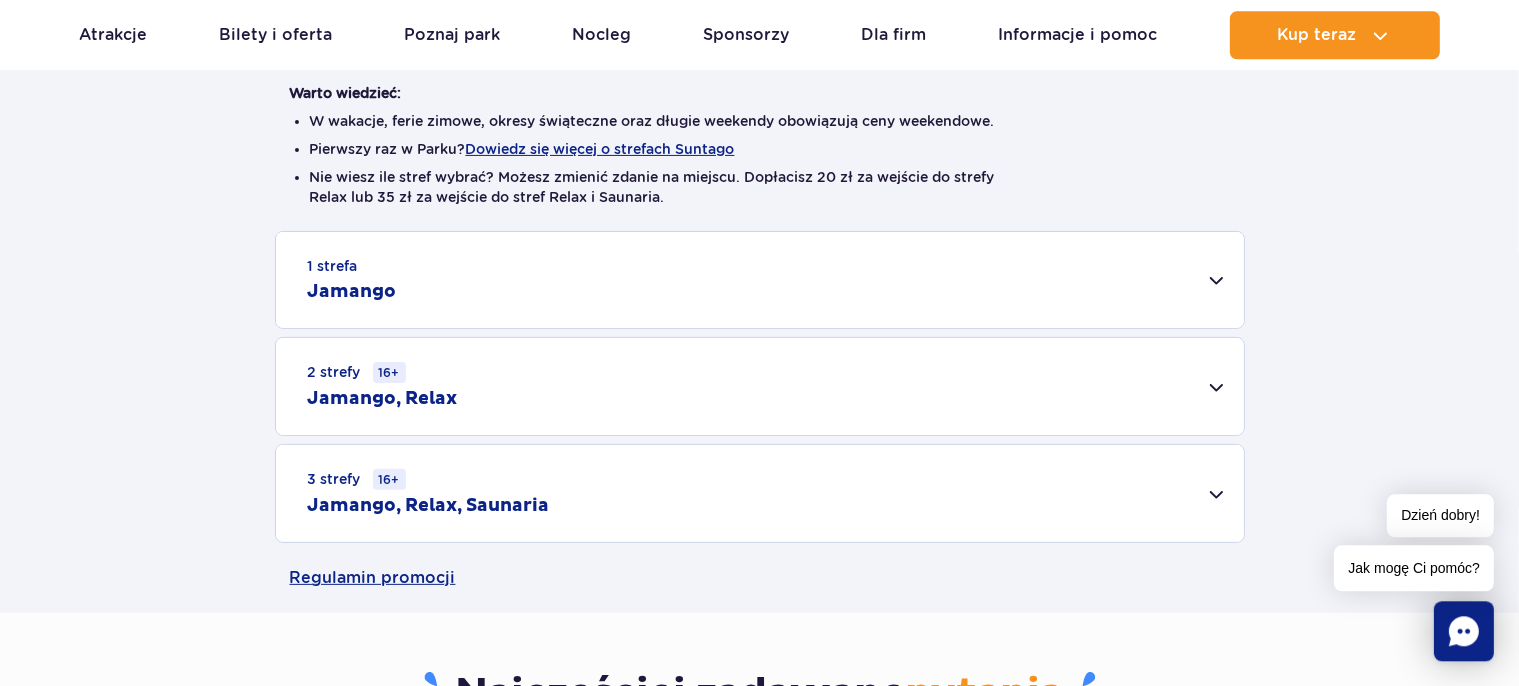 scroll, scrollTop: 528, scrollLeft: 0, axis: vertical 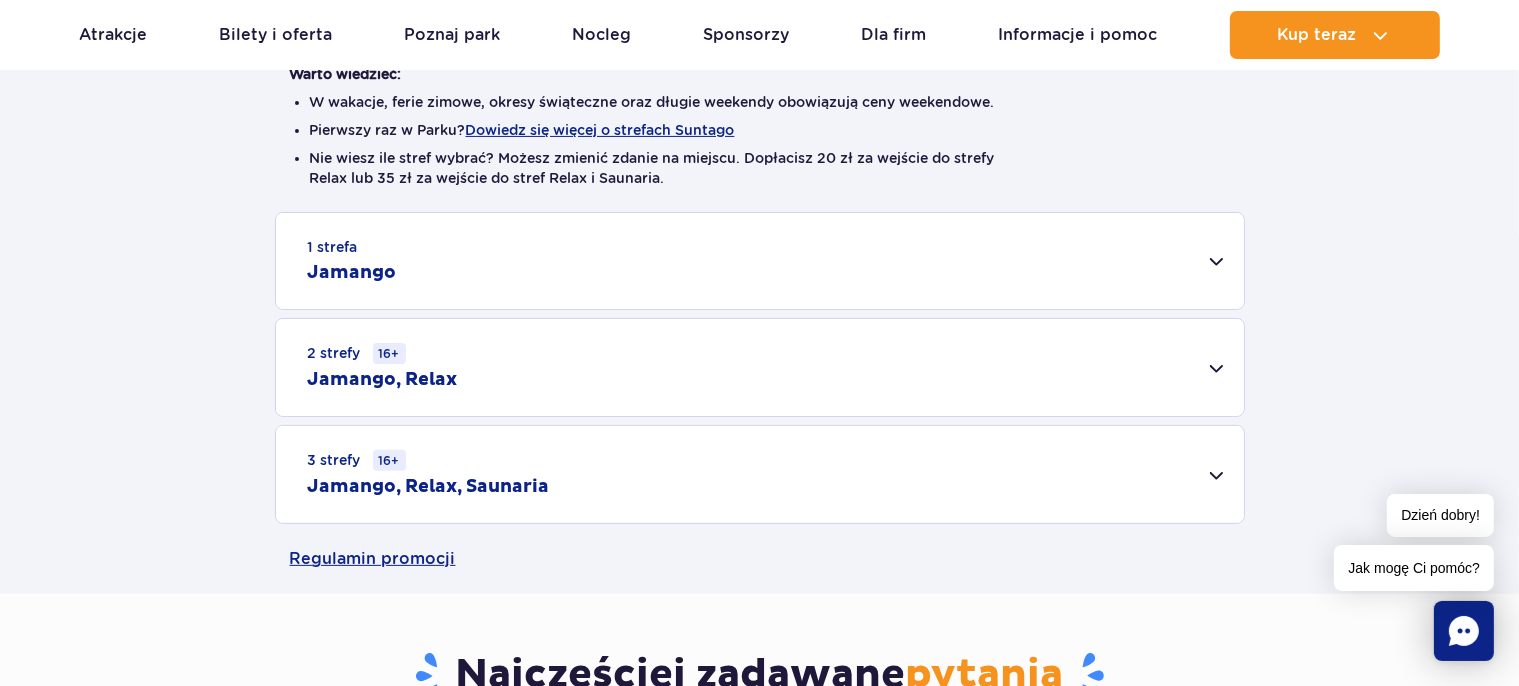 click on "2 strefy  16+
Jamango, Relax" at bounding box center [760, 367] 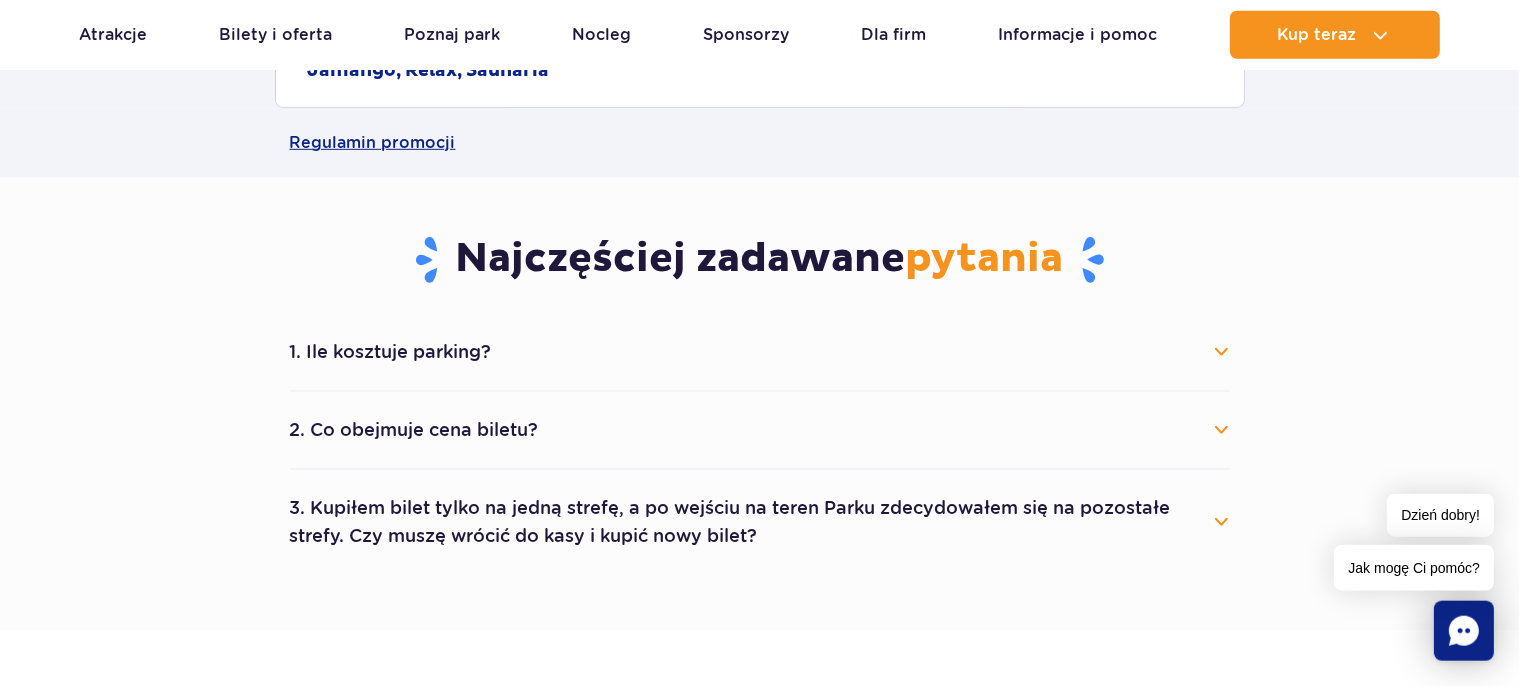 scroll, scrollTop: 1267, scrollLeft: 0, axis: vertical 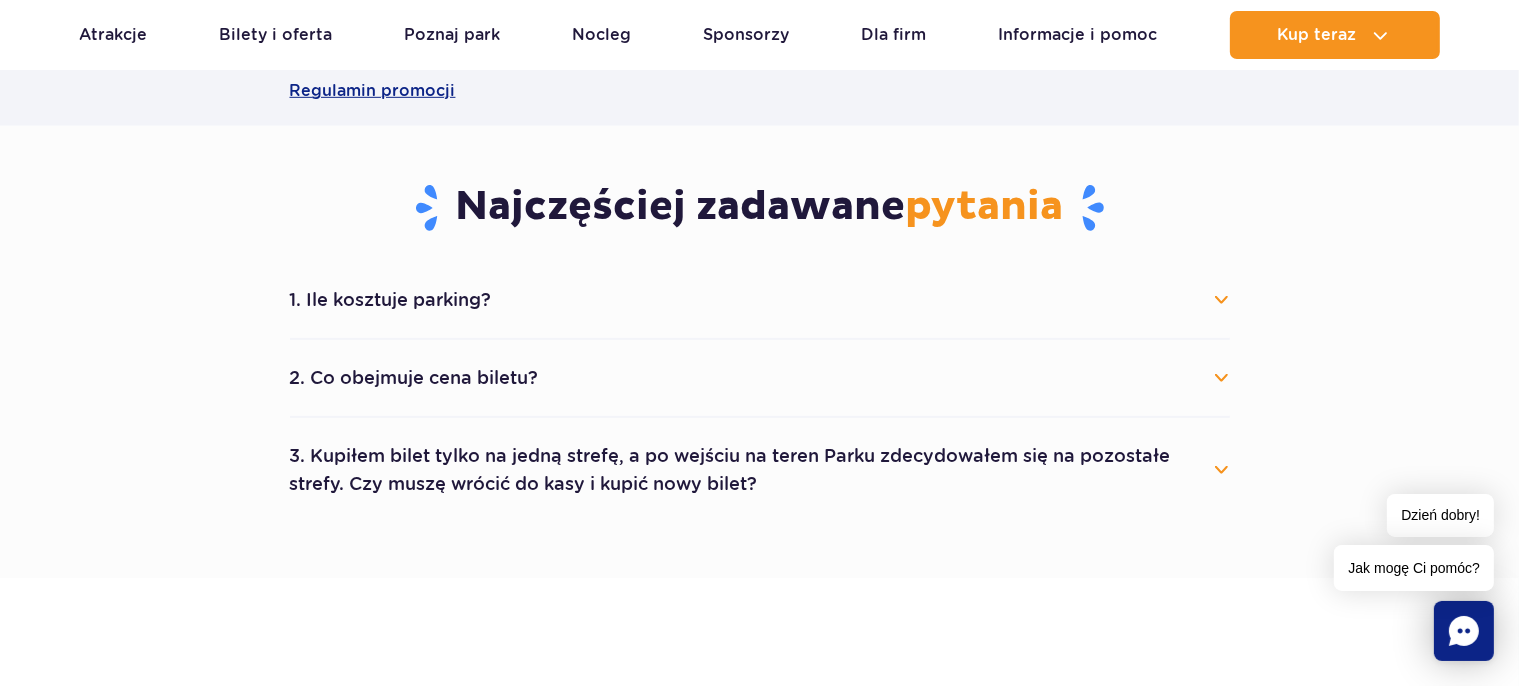 click on "1. Ile kosztuje parking?" at bounding box center [760, 300] 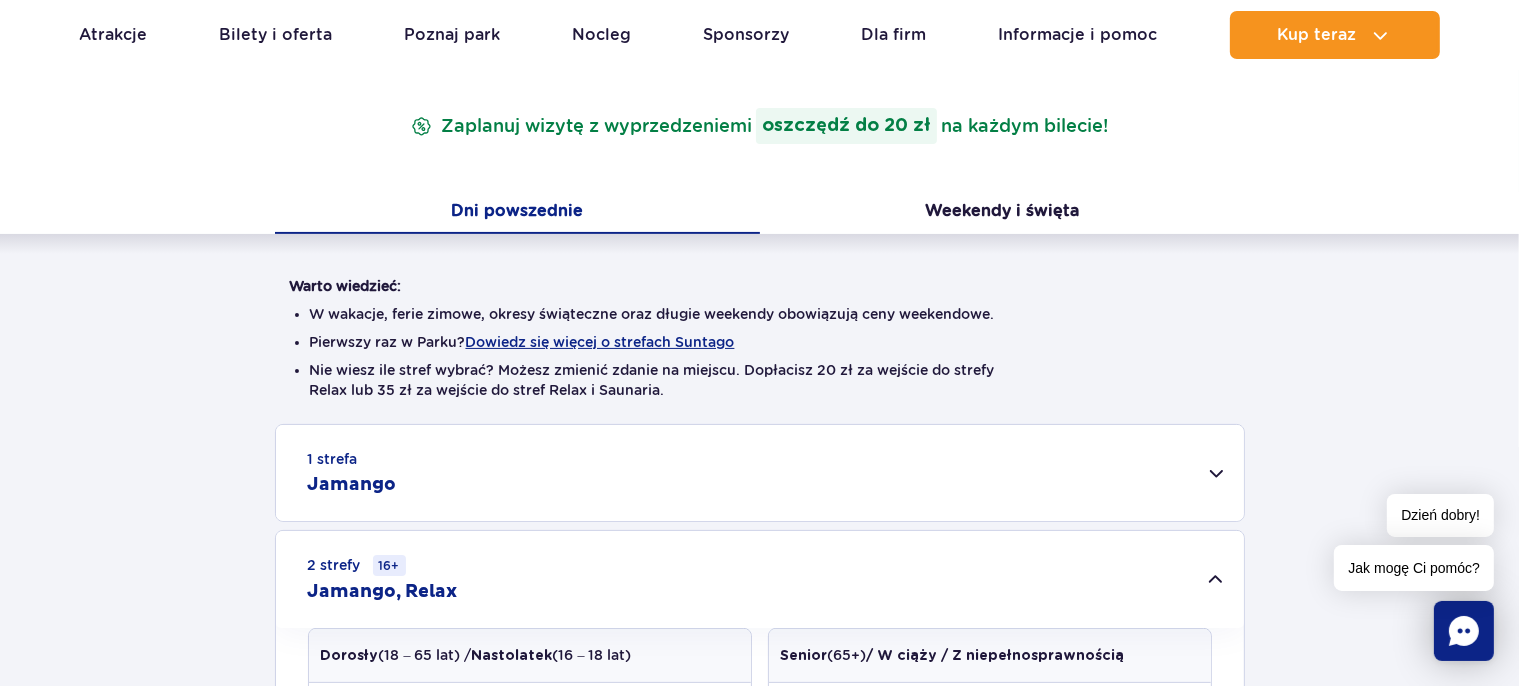 scroll, scrollTop: 0, scrollLeft: 0, axis: both 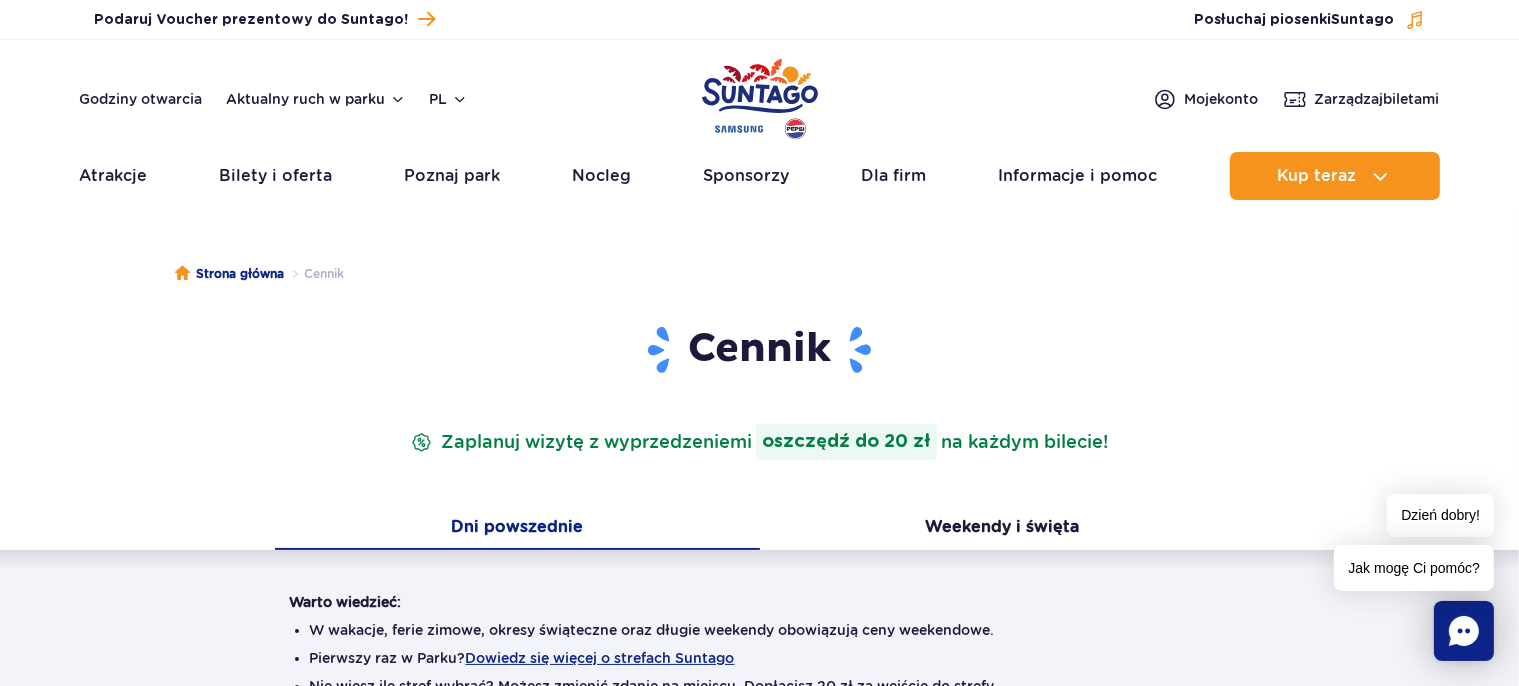 click at bounding box center [760, 99] 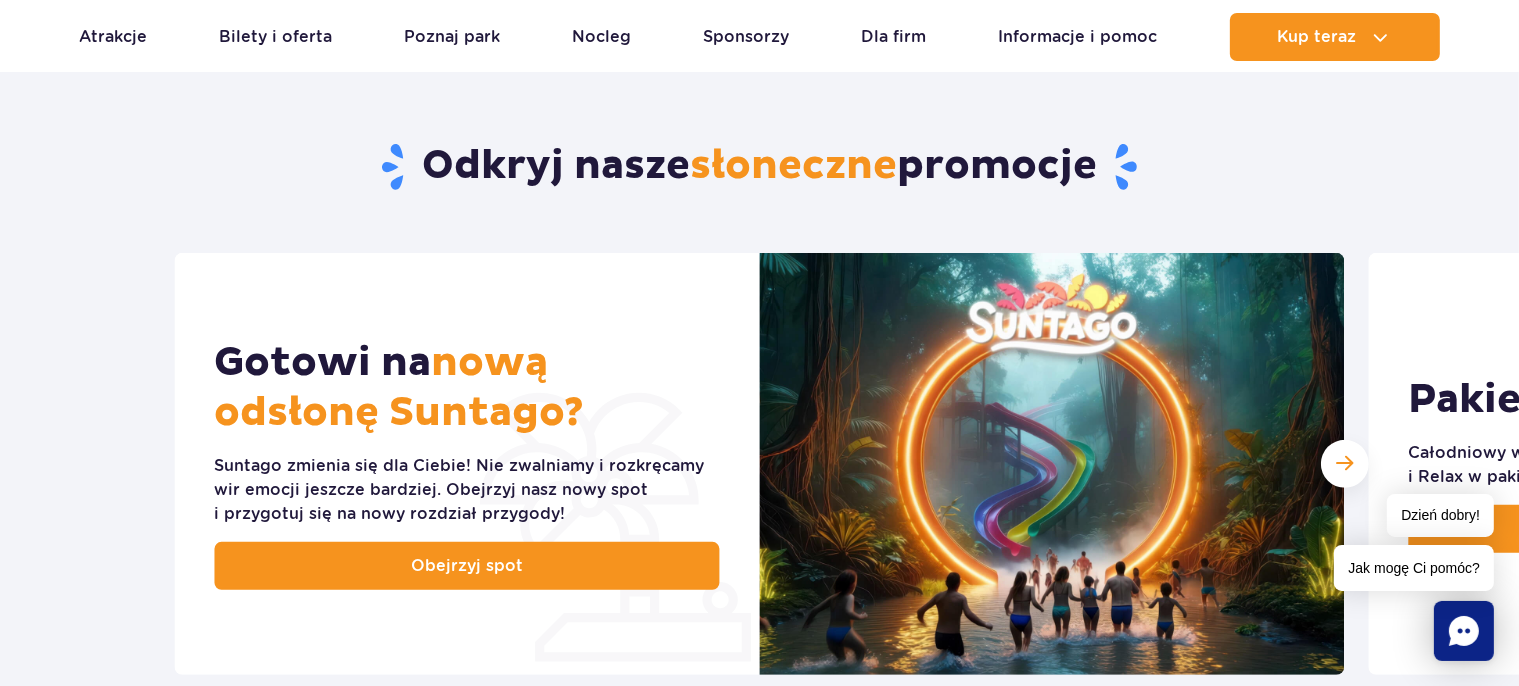 scroll, scrollTop: 316, scrollLeft: 0, axis: vertical 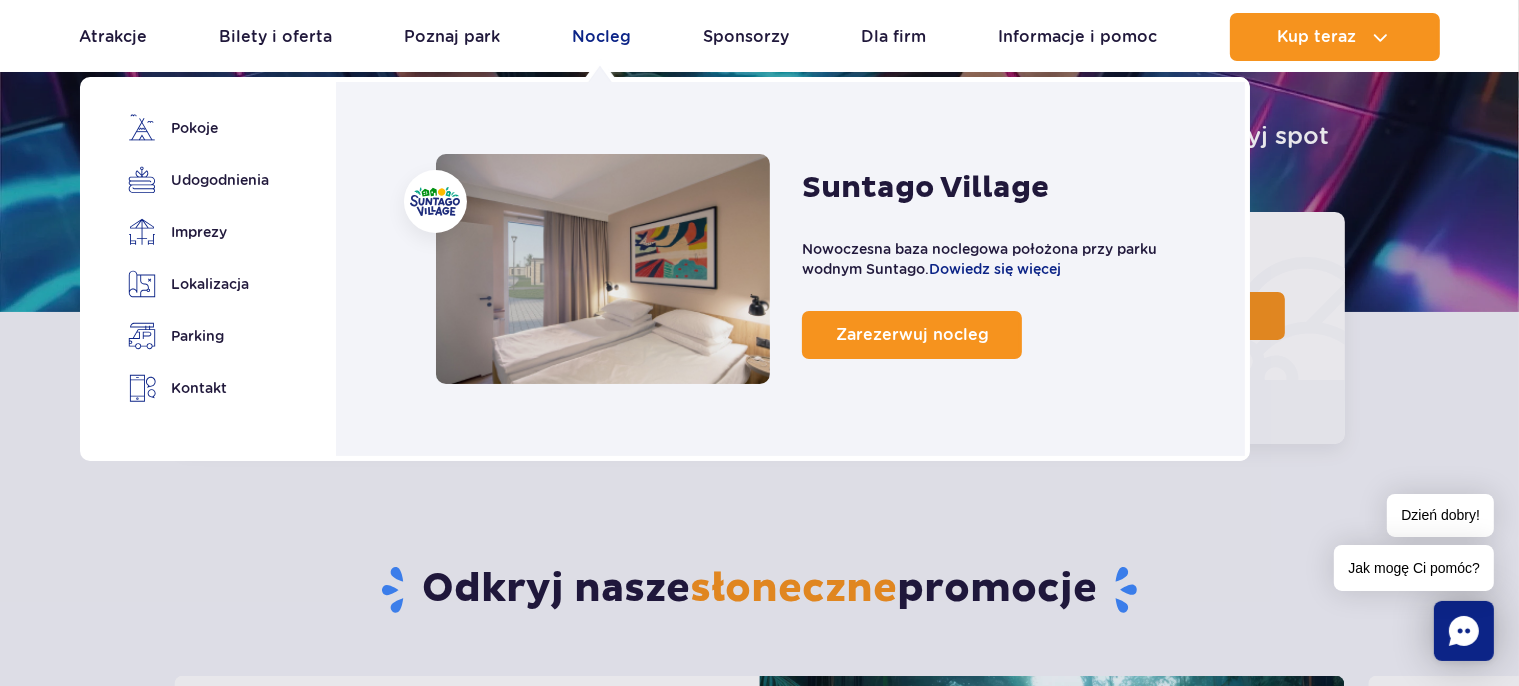 click on "Nocleg" at bounding box center (602, 37) 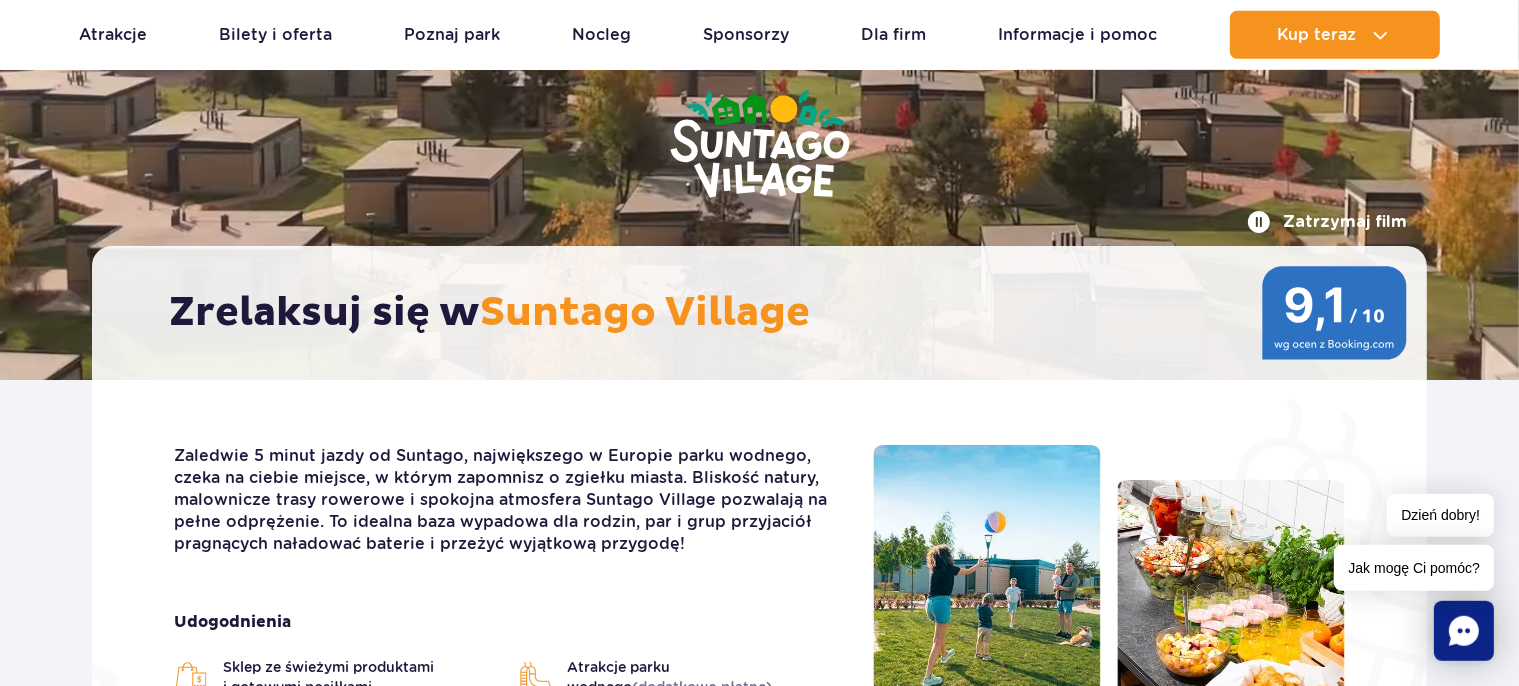 scroll, scrollTop: 0, scrollLeft: 0, axis: both 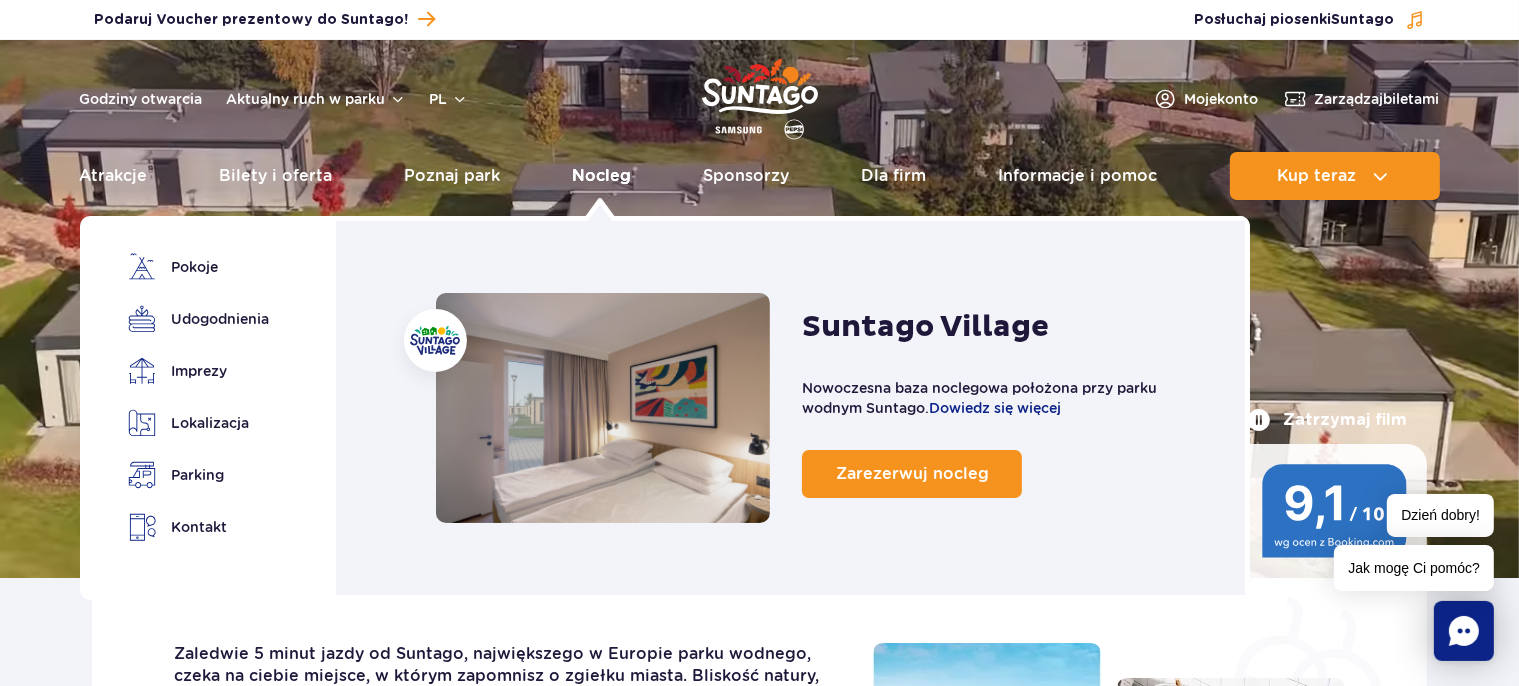 click on "Nocleg" at bounding box center [602, 176] 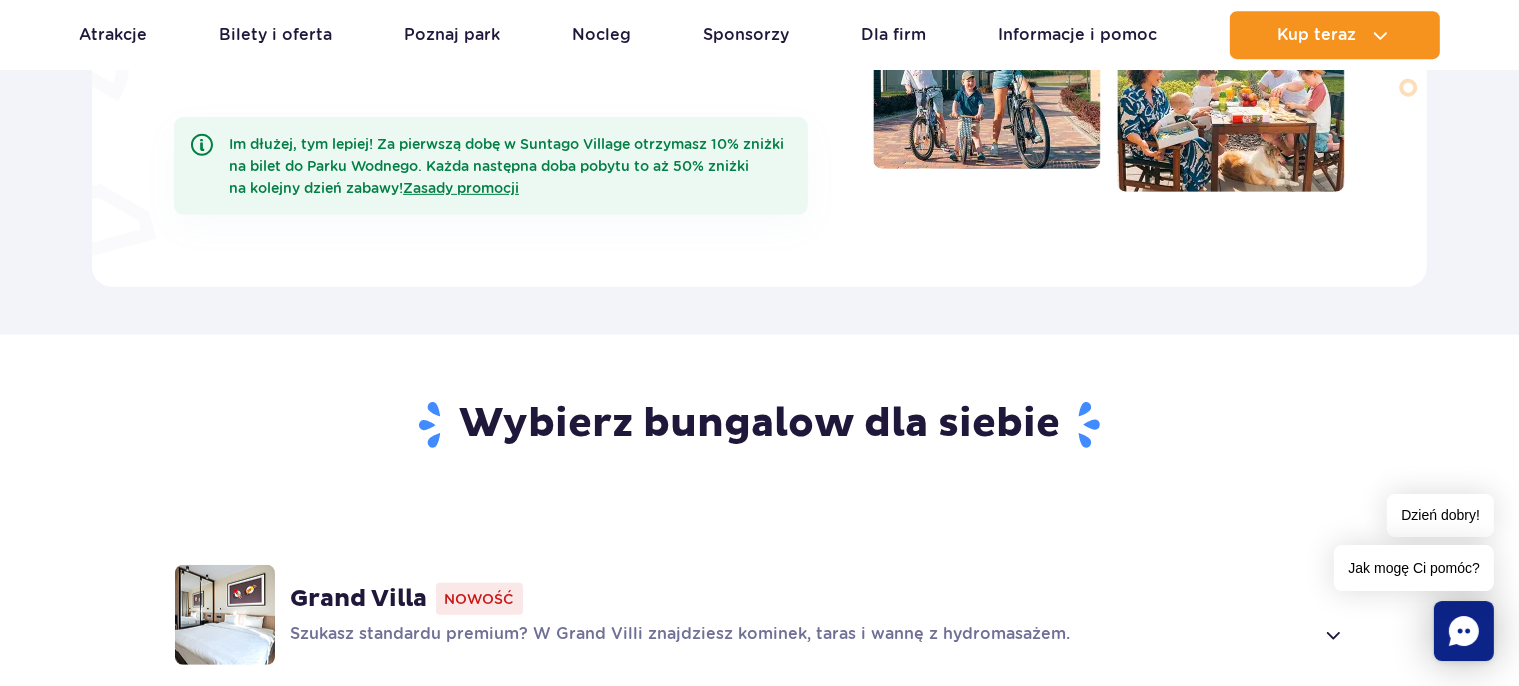 scroll, scrollTop: 844, scrollLeft: 0, axis: vertical 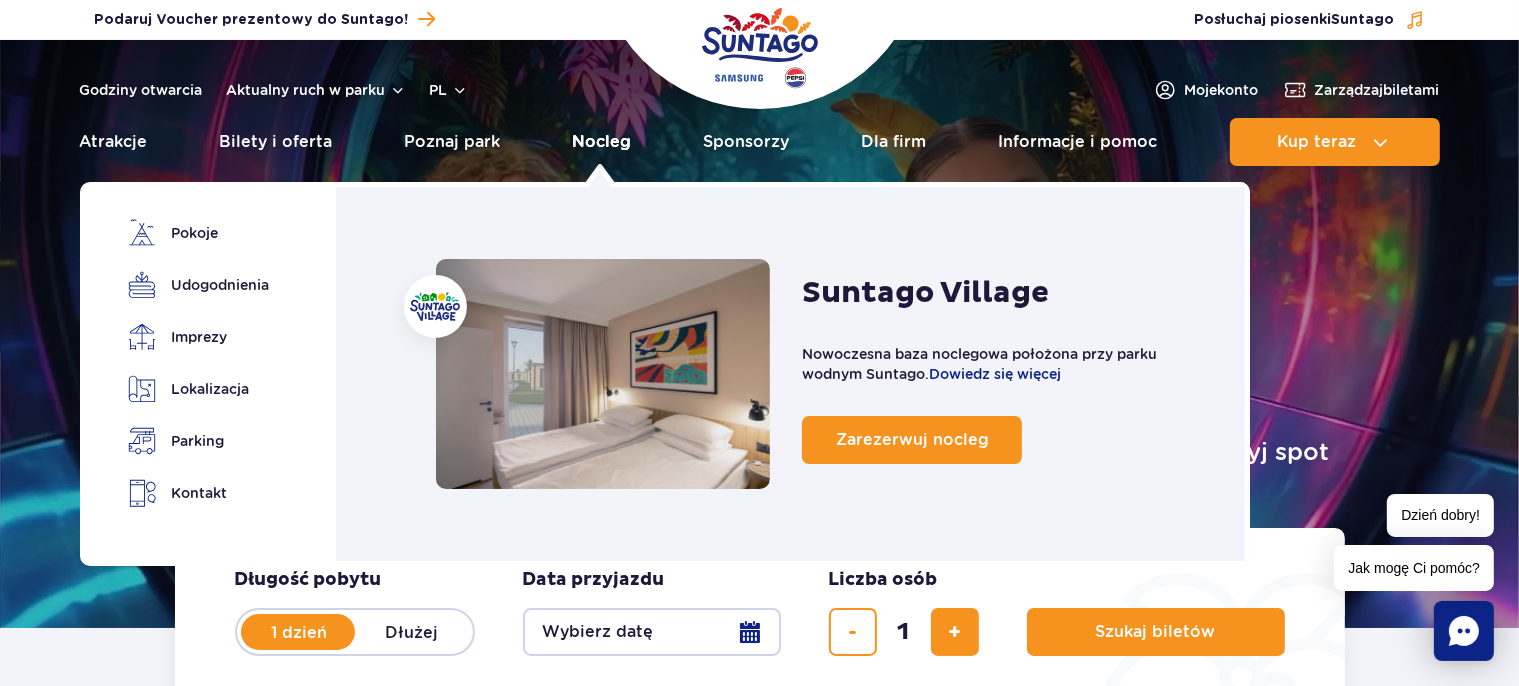 click on "Nocleg" at bounding box center [602, 142] 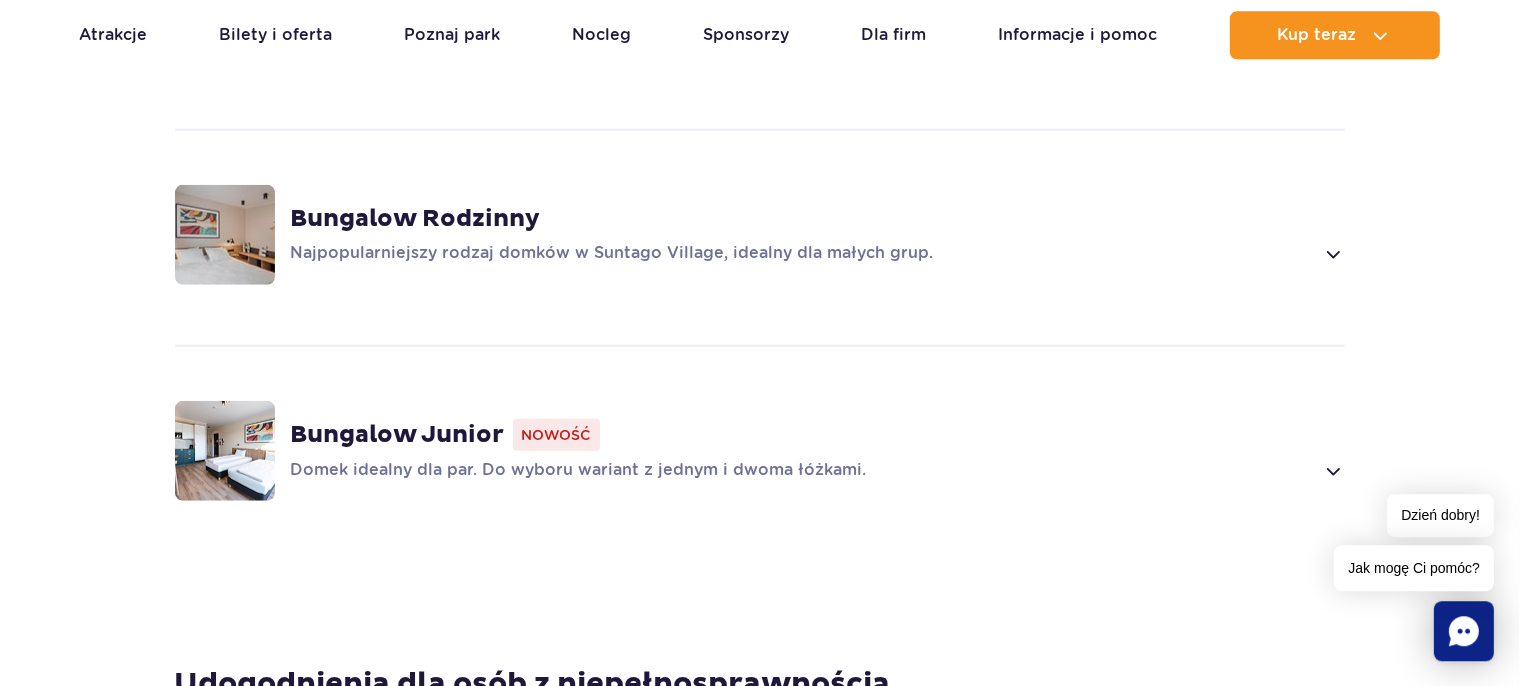 scroll, scrollTop: 1584, scrollLeft: 0, axis: vertical 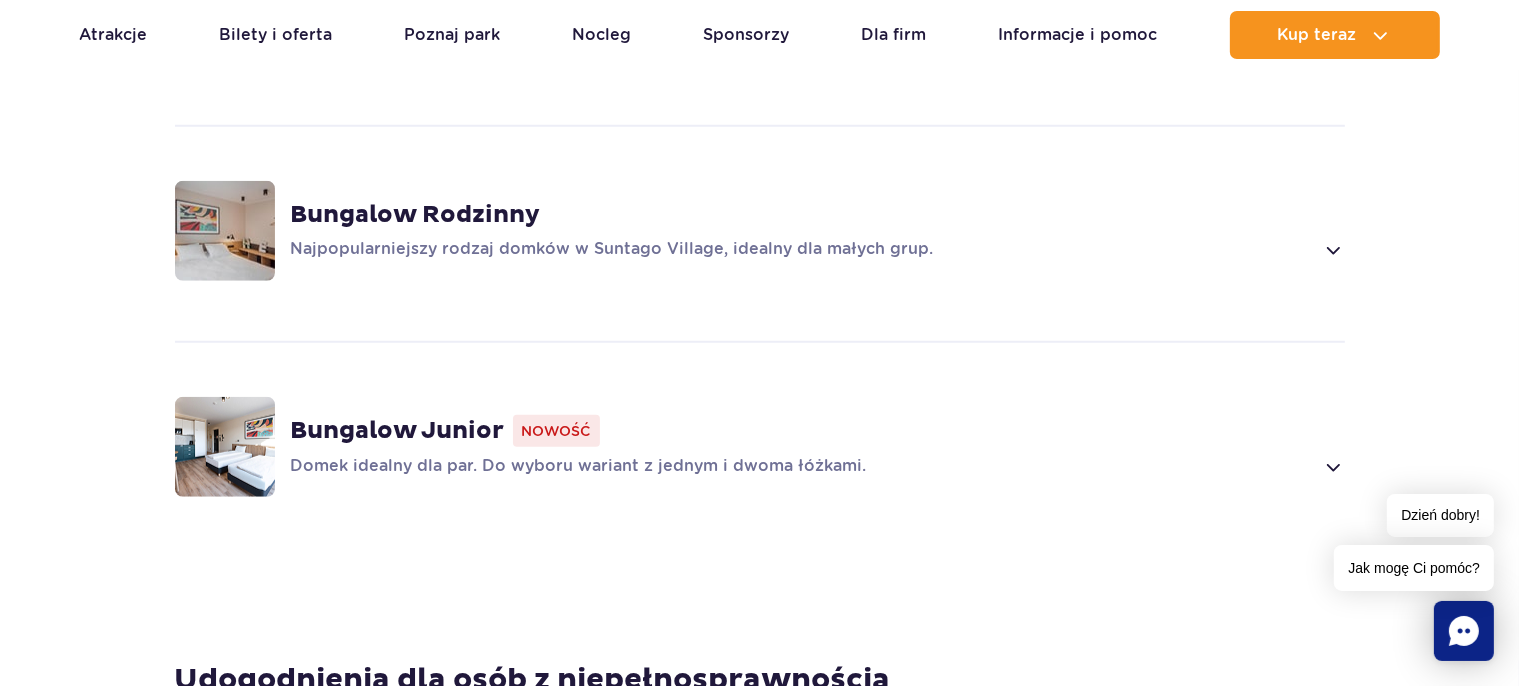 click on "Bungalow Junior" at bounding box center [398, 431] 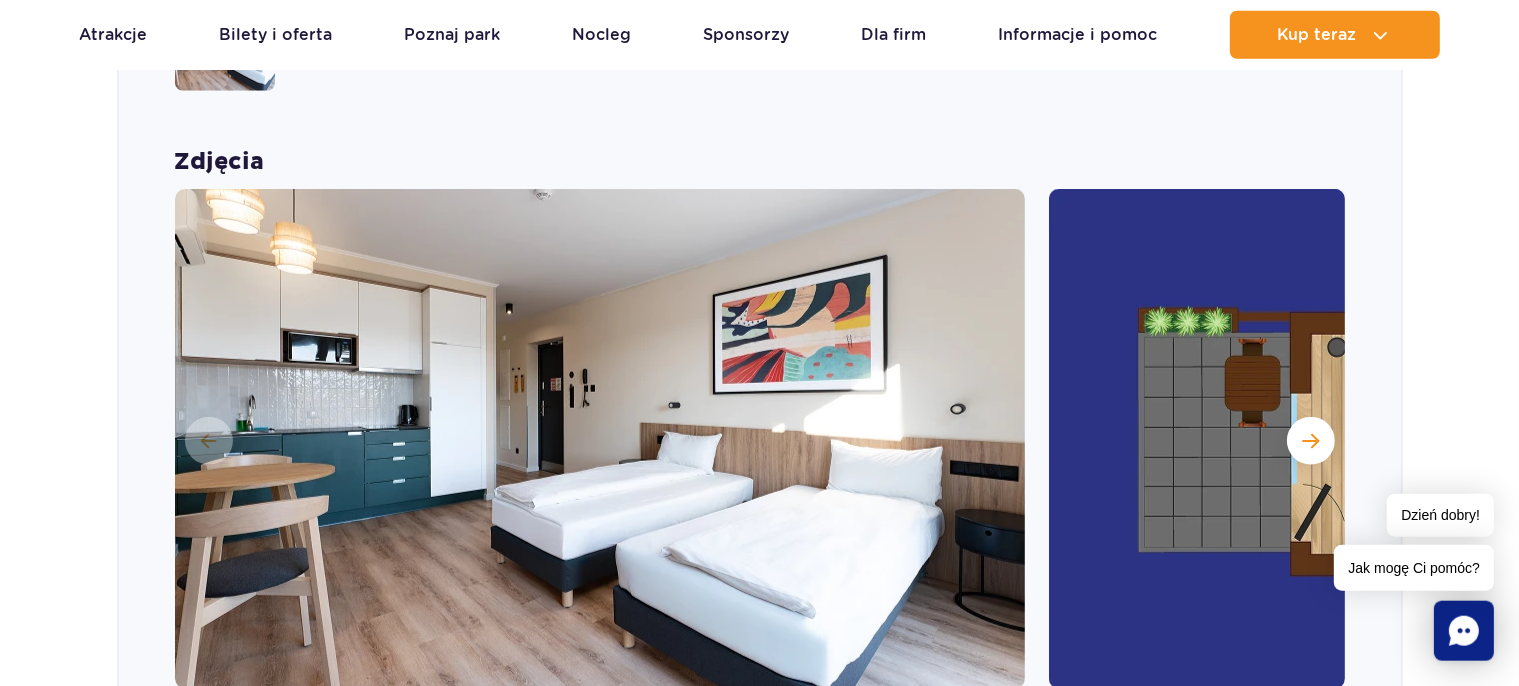 scroll, scrollTop: 2040, scrollLeft: 0, axis: vertical 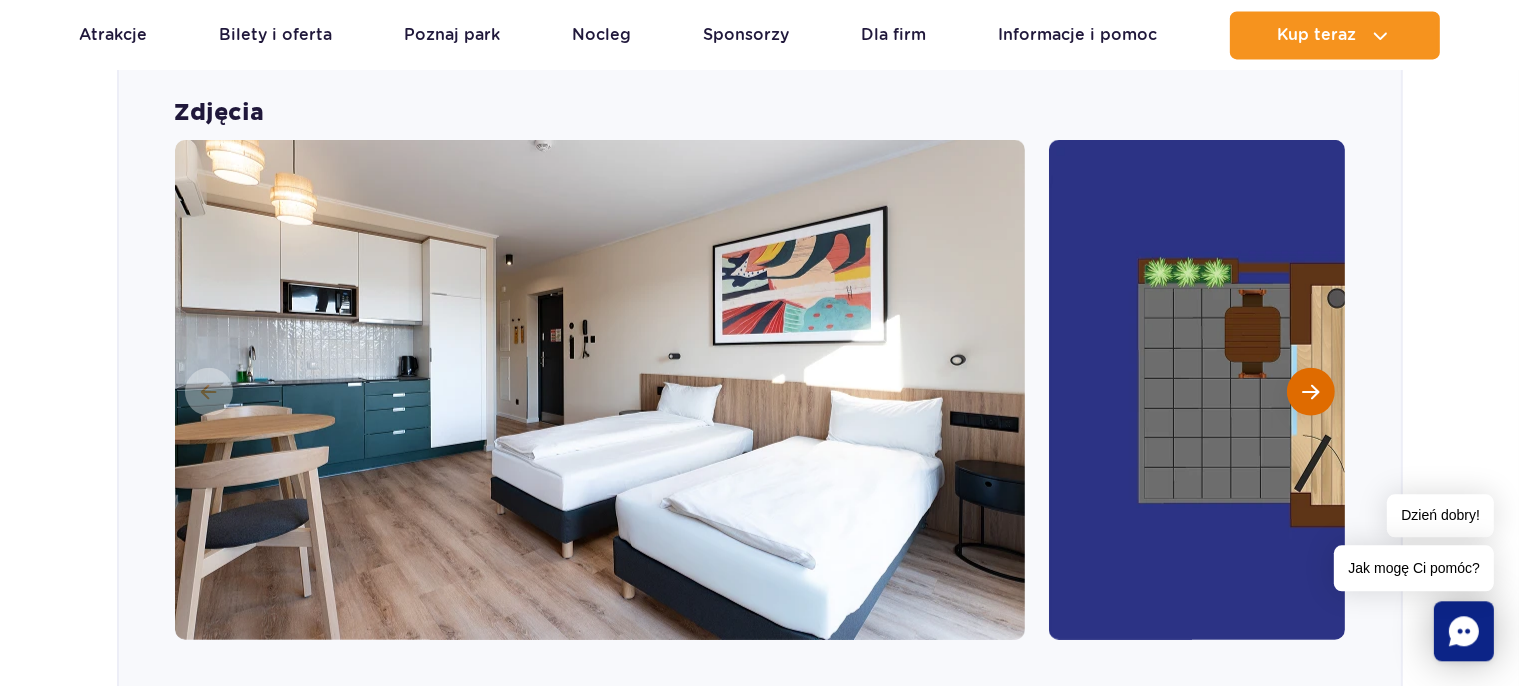 click at bounding box center (1311, 391) 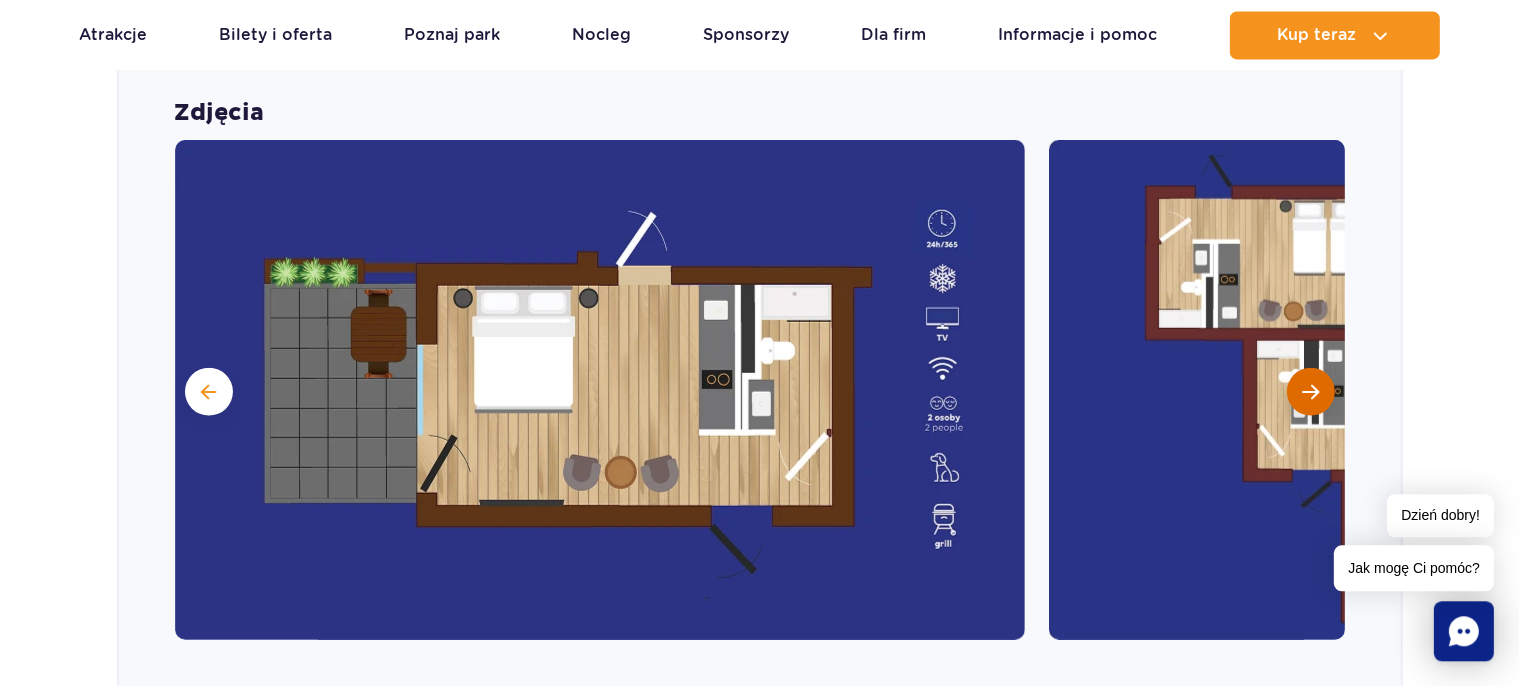 click at bounding box center (1311, 391) 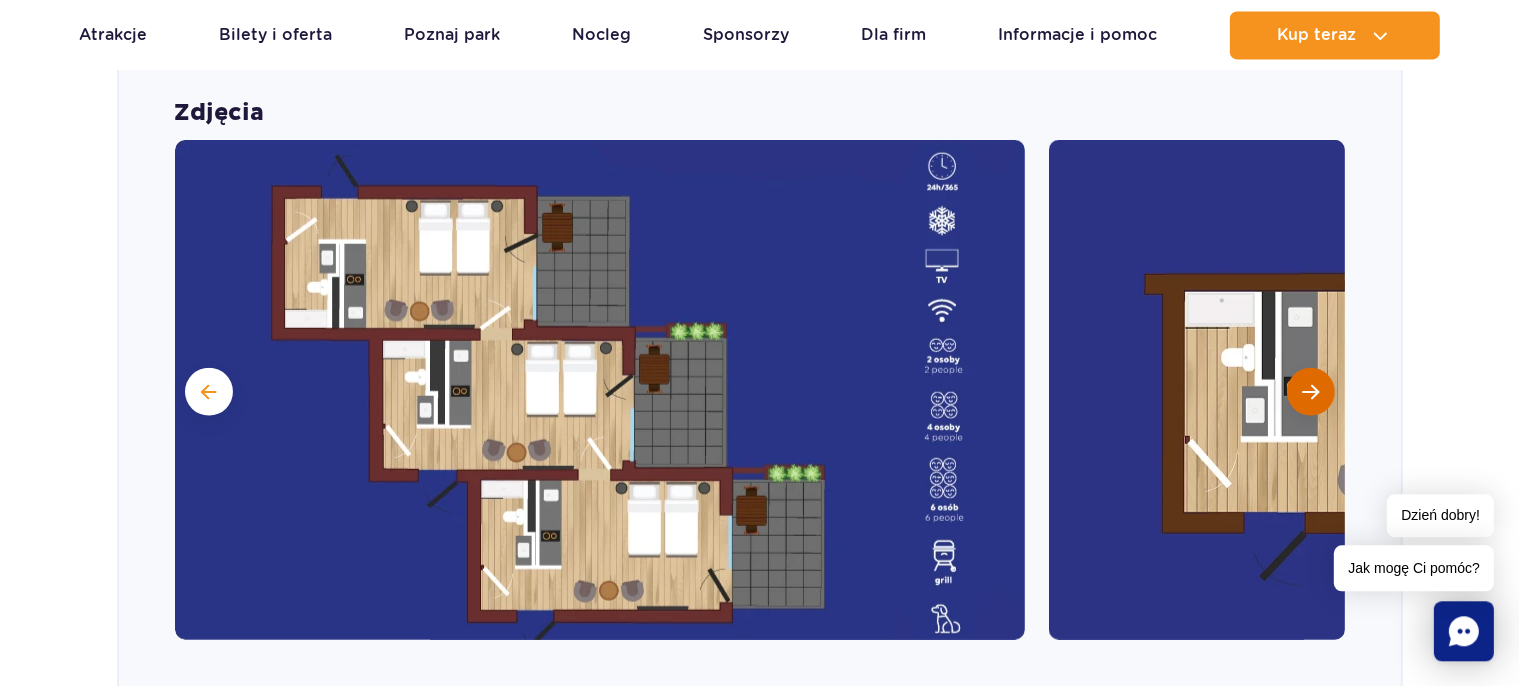 click at bounding box center (1311, 391) 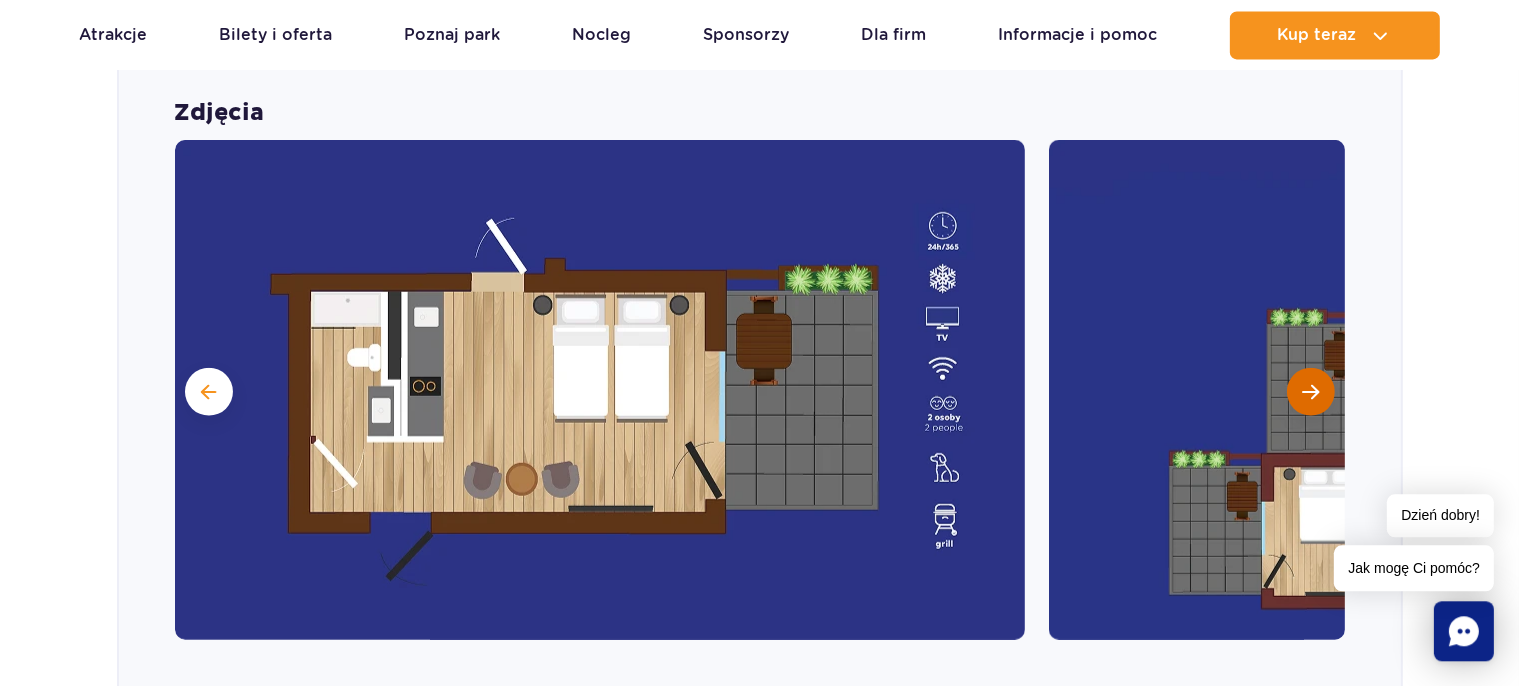 click at bounding box center [1310, 391] 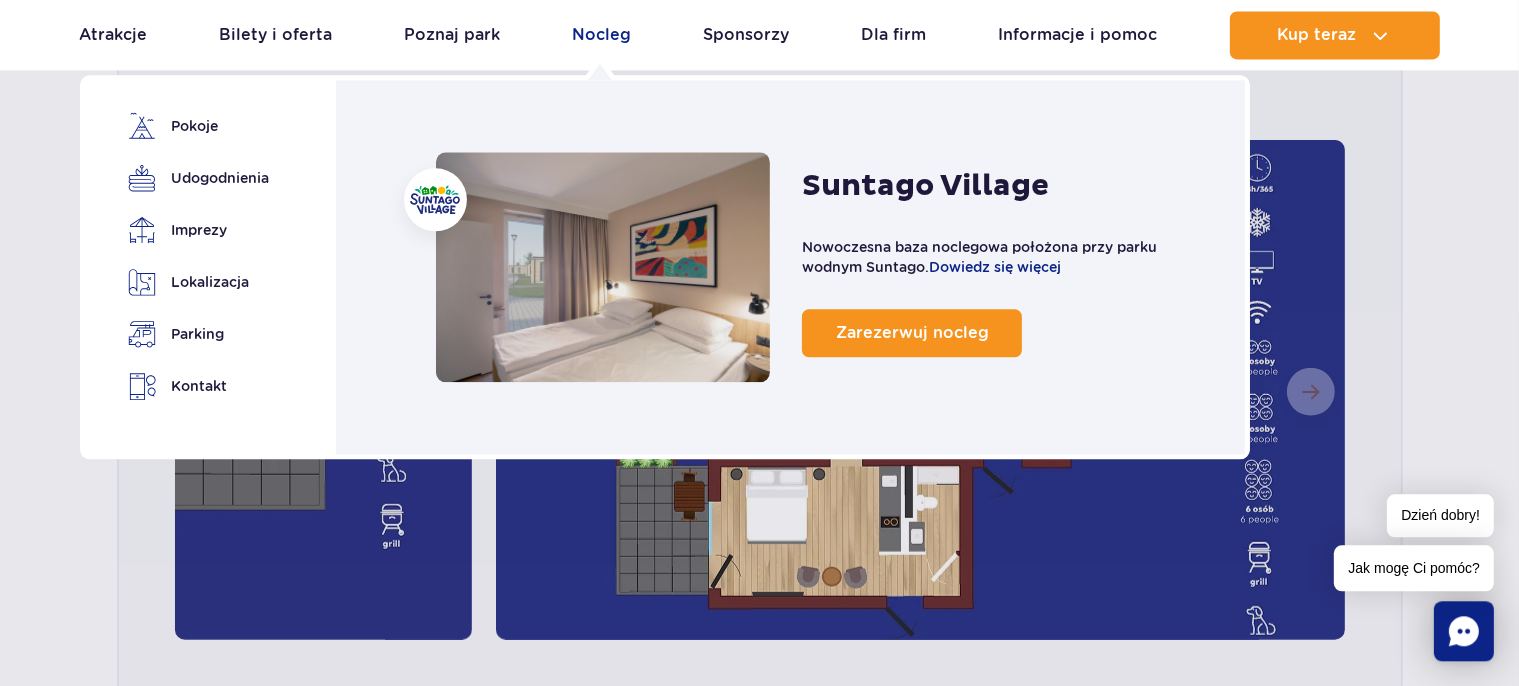 click on "Nocleg" at bounding box center [602, 35] 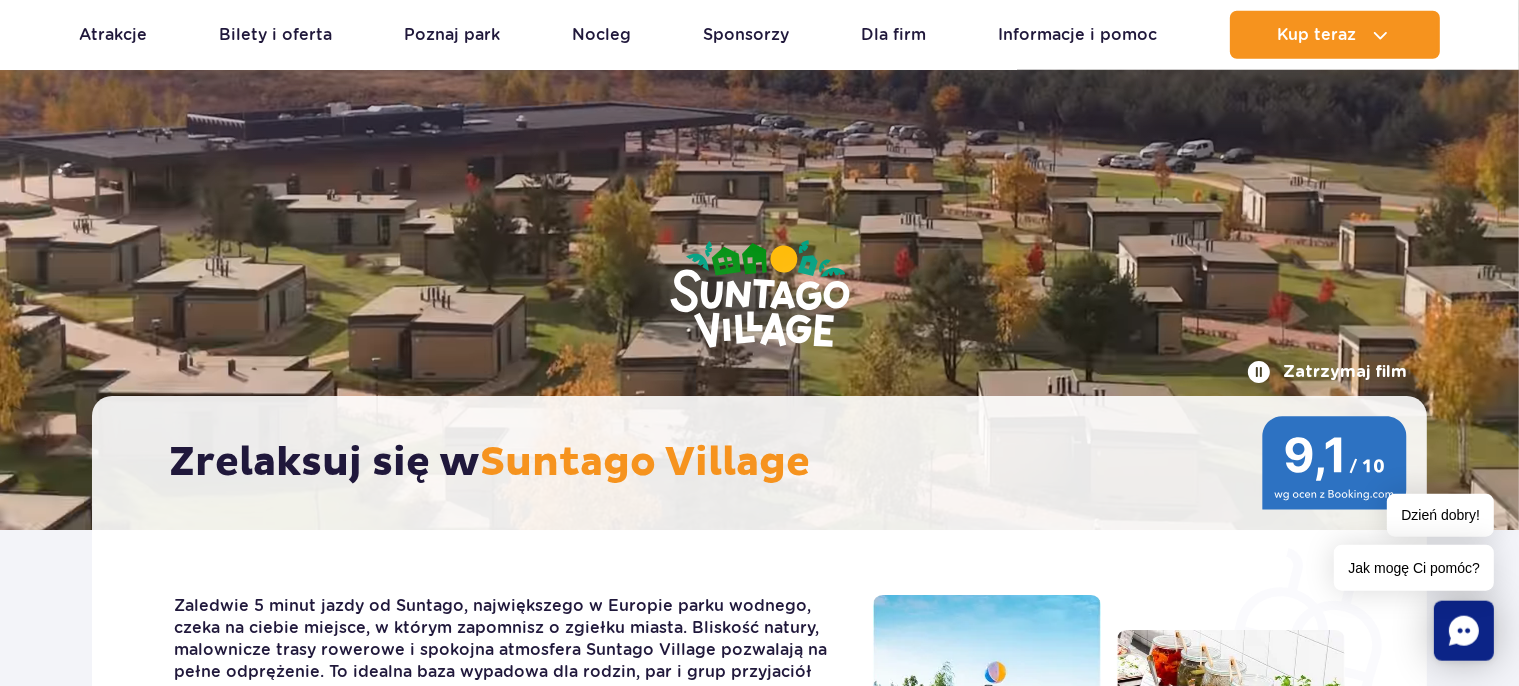 scroll, scrollTop: 0, scrollLeft: 0, axis: both 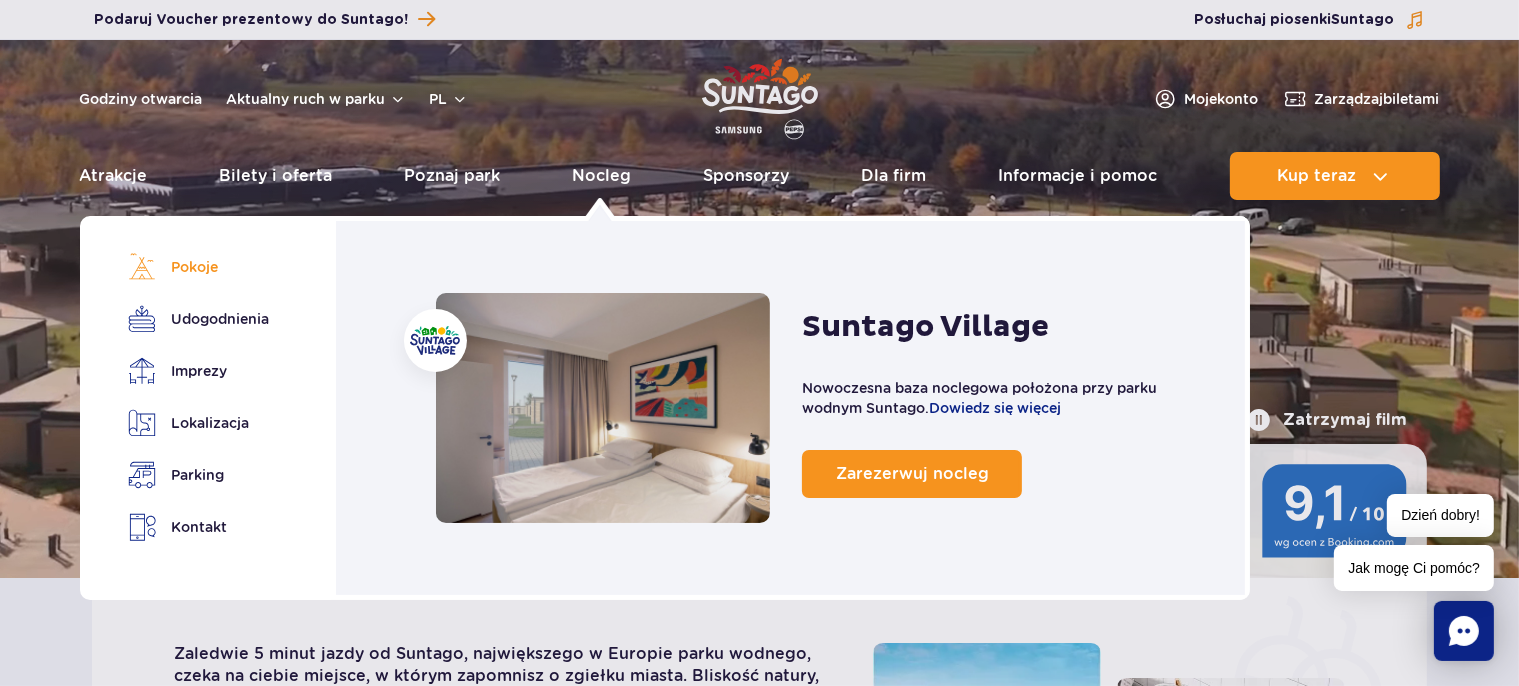 click on "Pokoje" at bounding box center (195, 267) 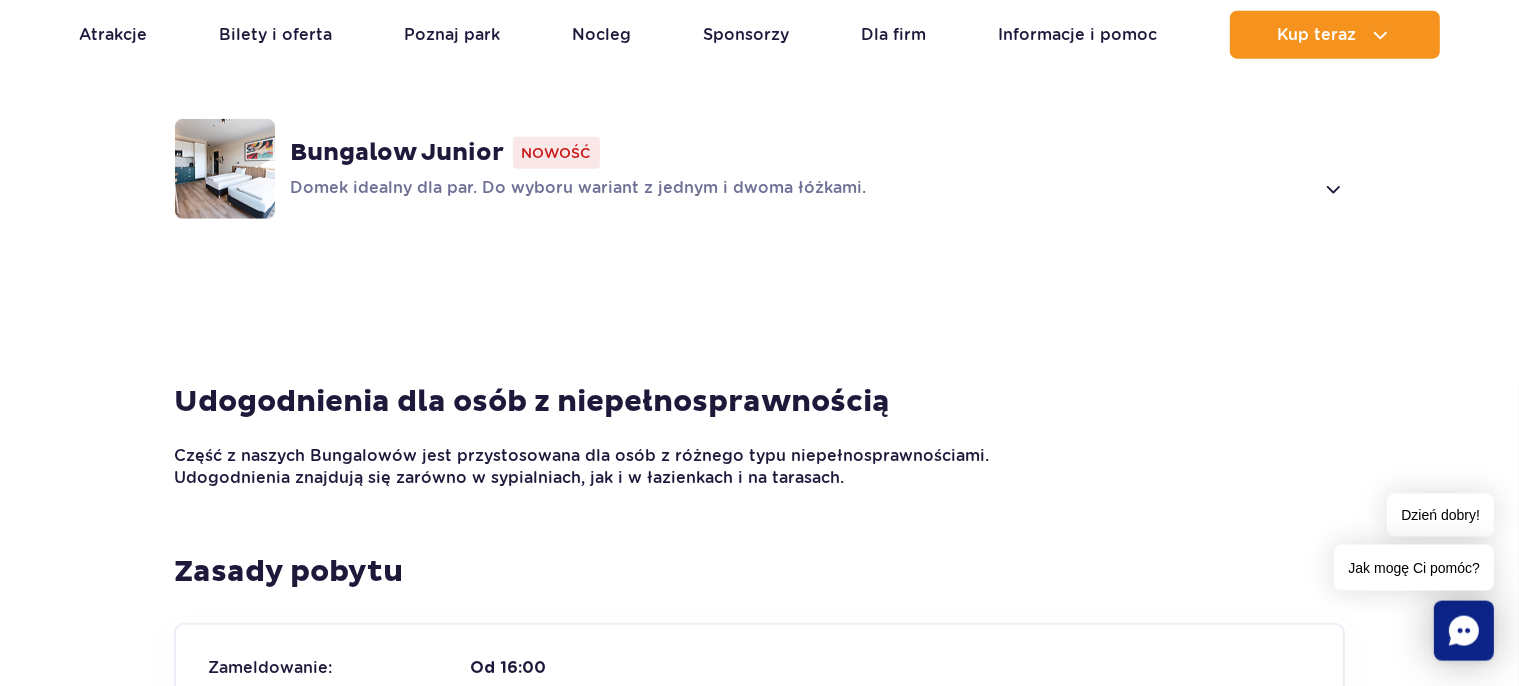 scroll, scrollTop: 1892, scrollLeft: 0, axis: vertical 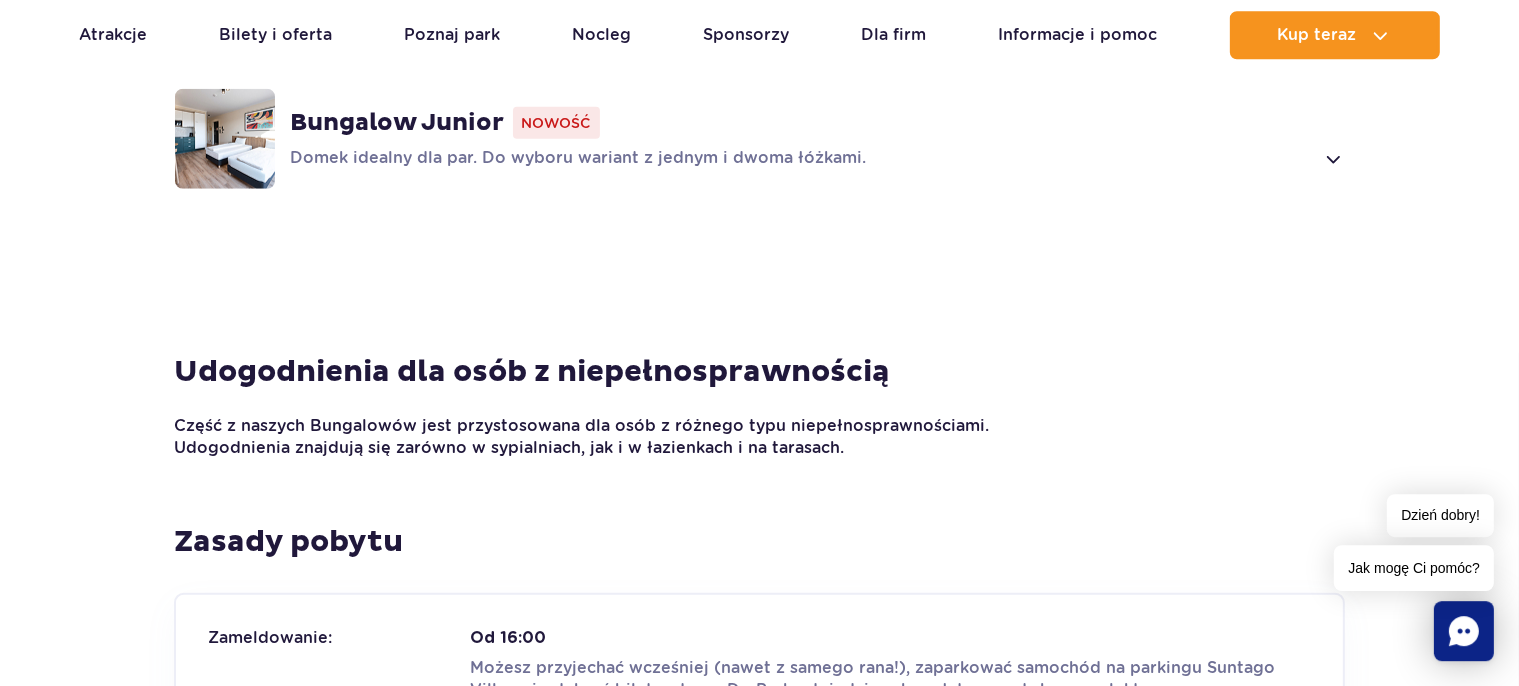 click on "Bungalow Junior" at bounding box center [398, 123] 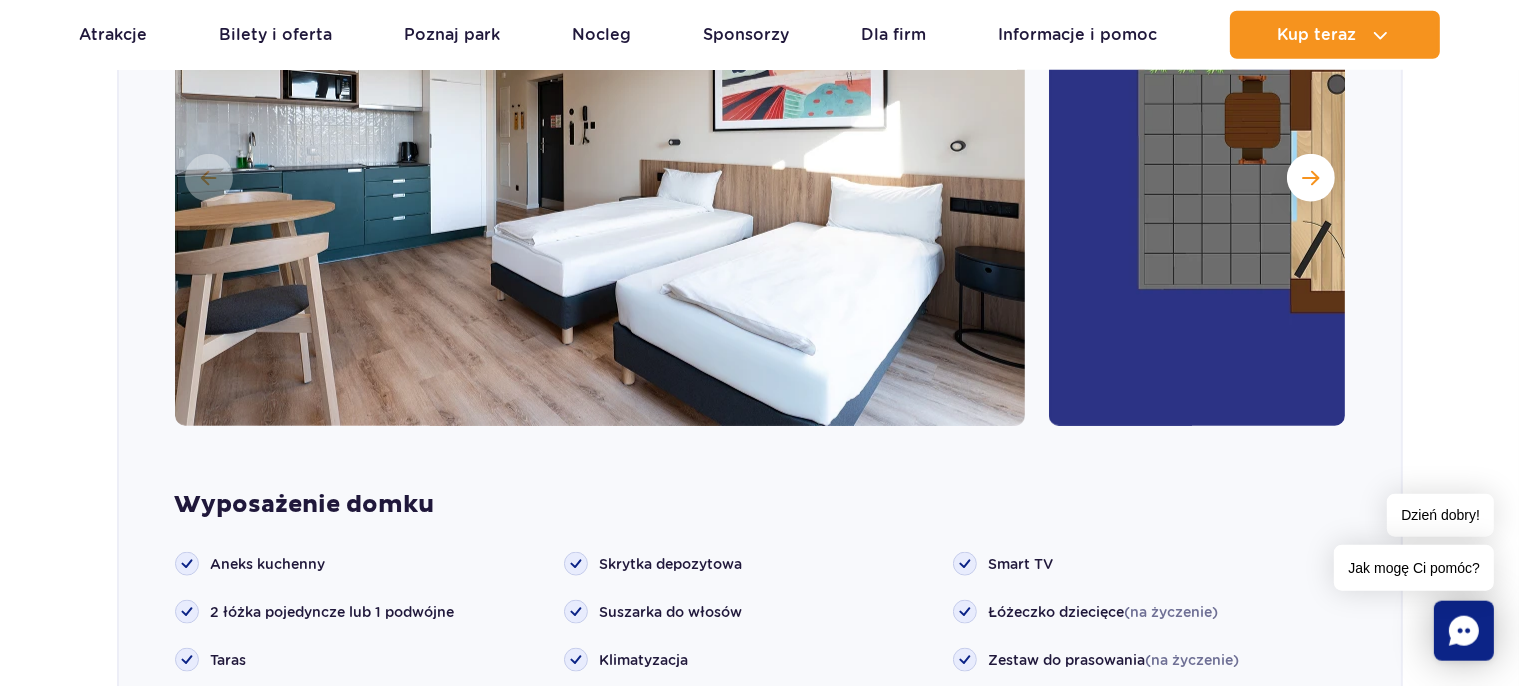 scroll, scrollTop: 1725, scrollLeft: 0, axis: vertical 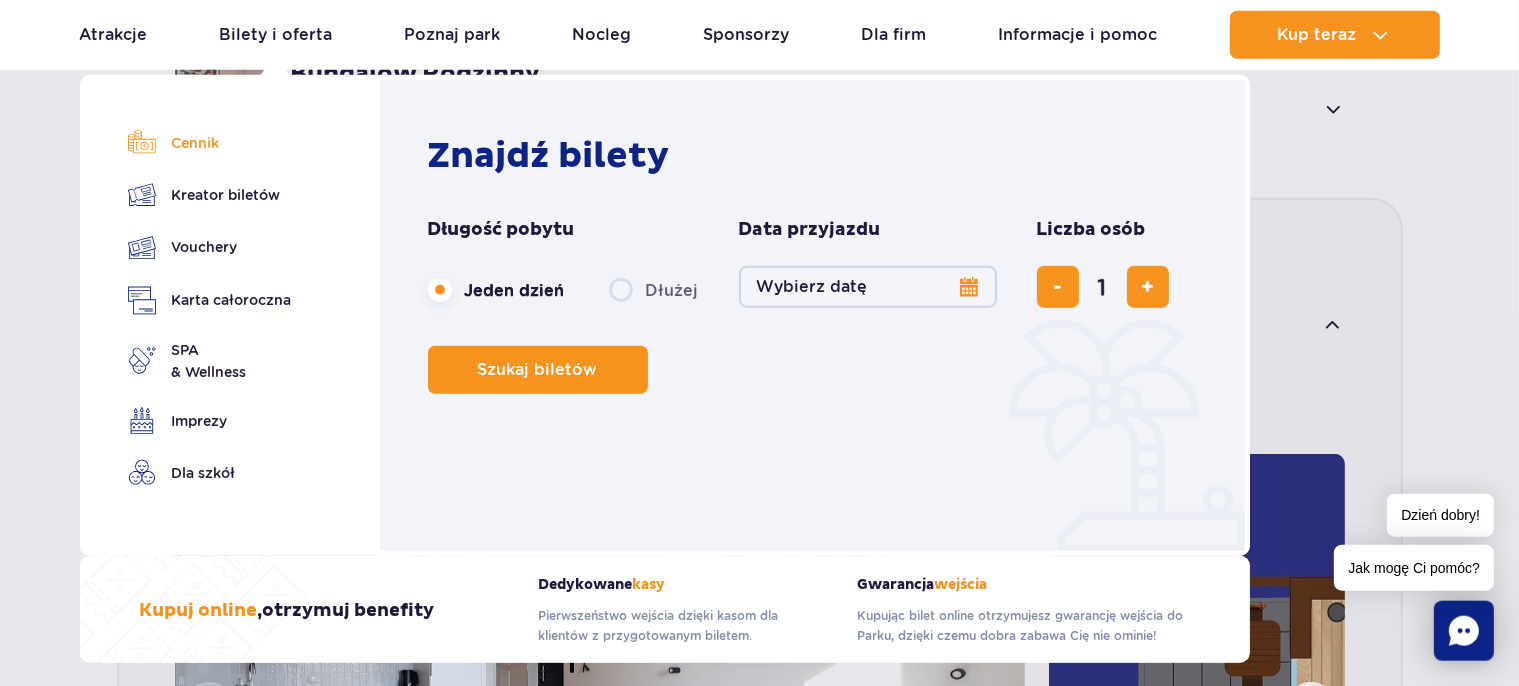 click on "Cennik" at bounding box center [210, 143] 